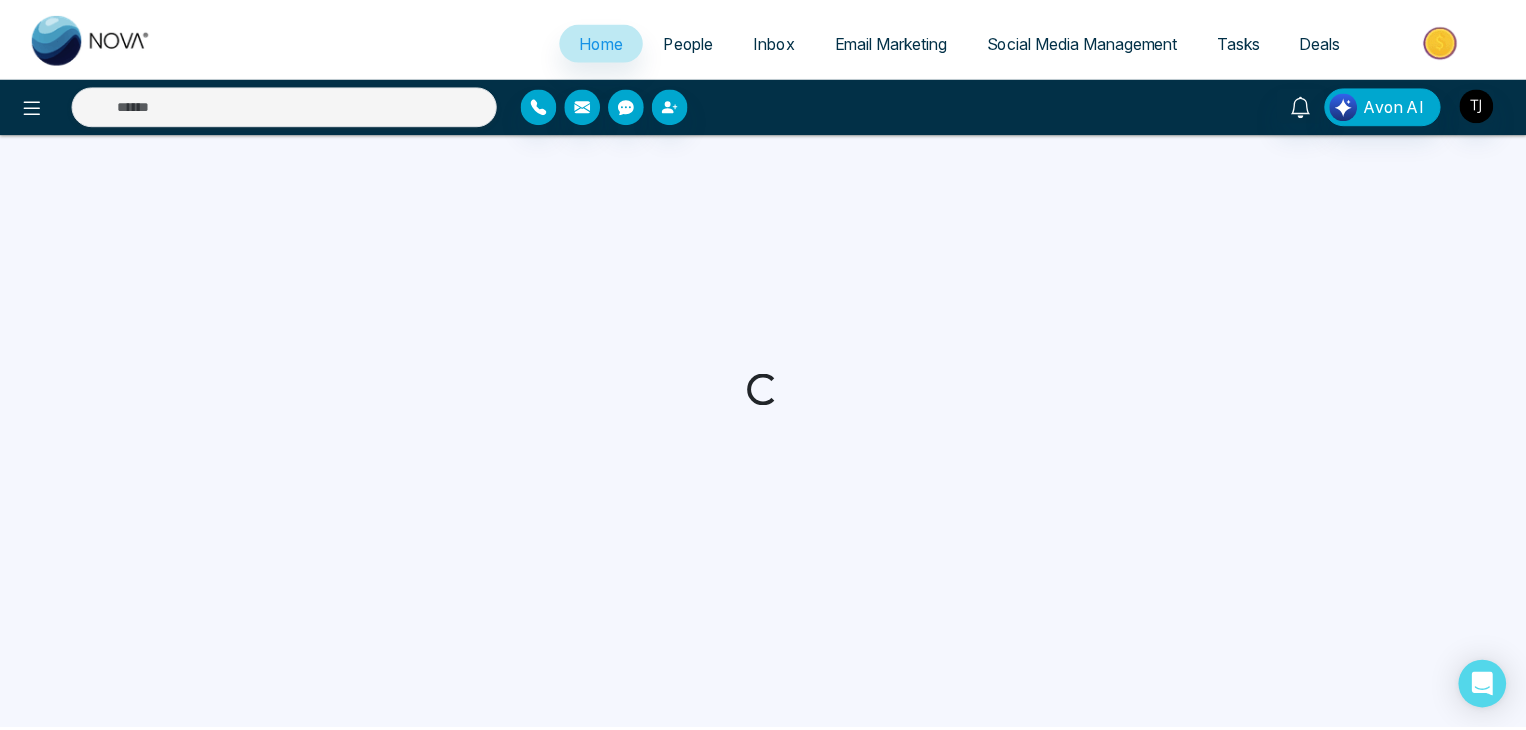 scroll, scrollTop: 0, scrollLeft: 0, axis: both 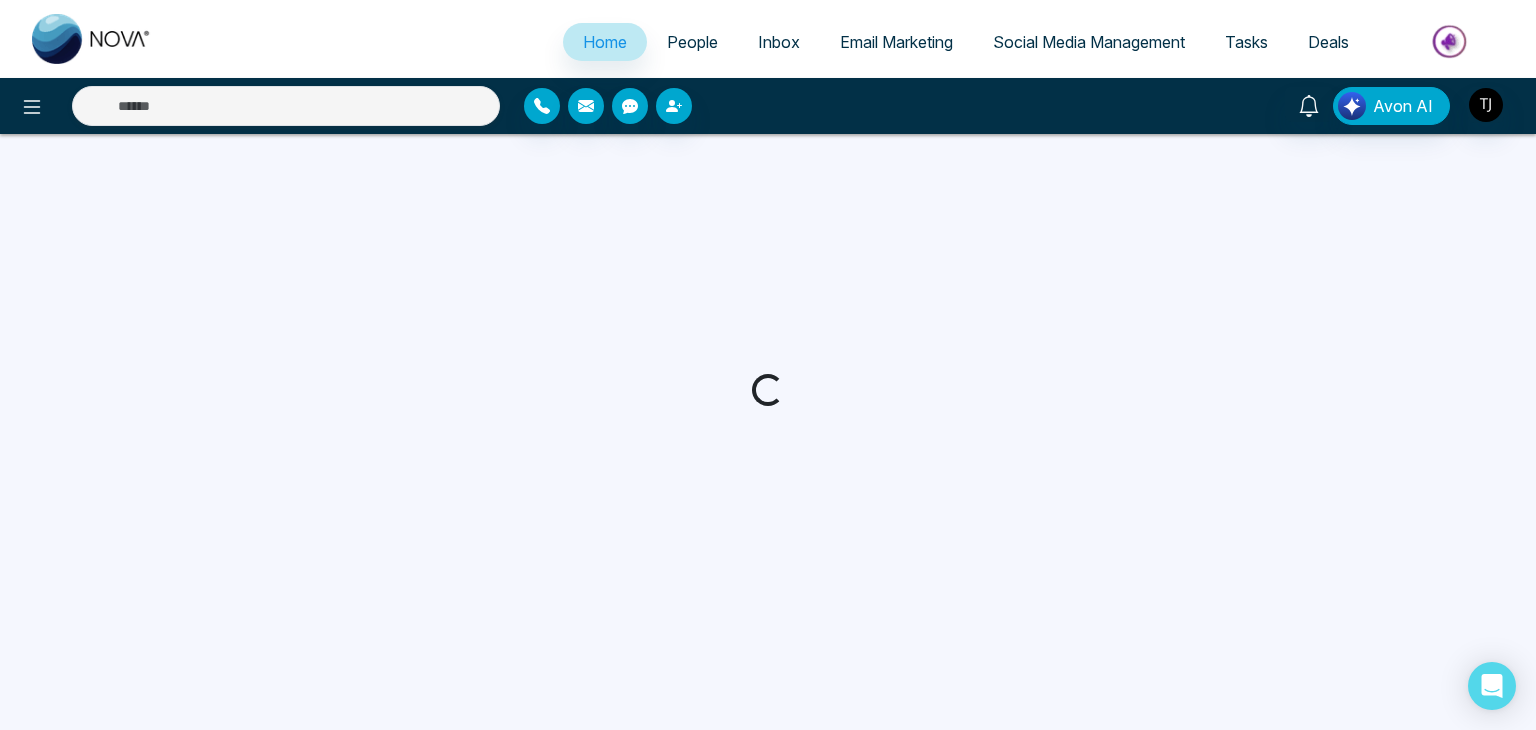 select on "*" 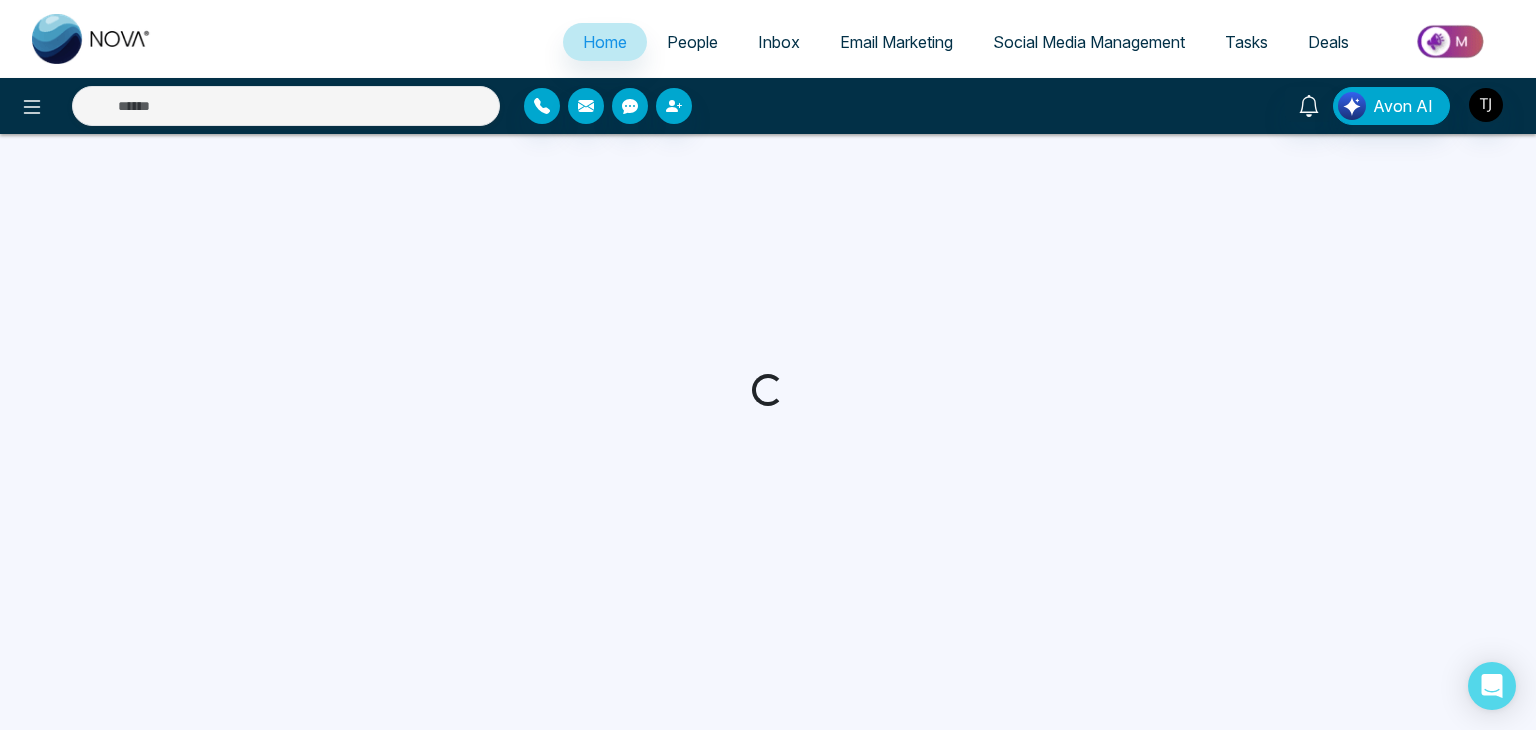 select on "*" 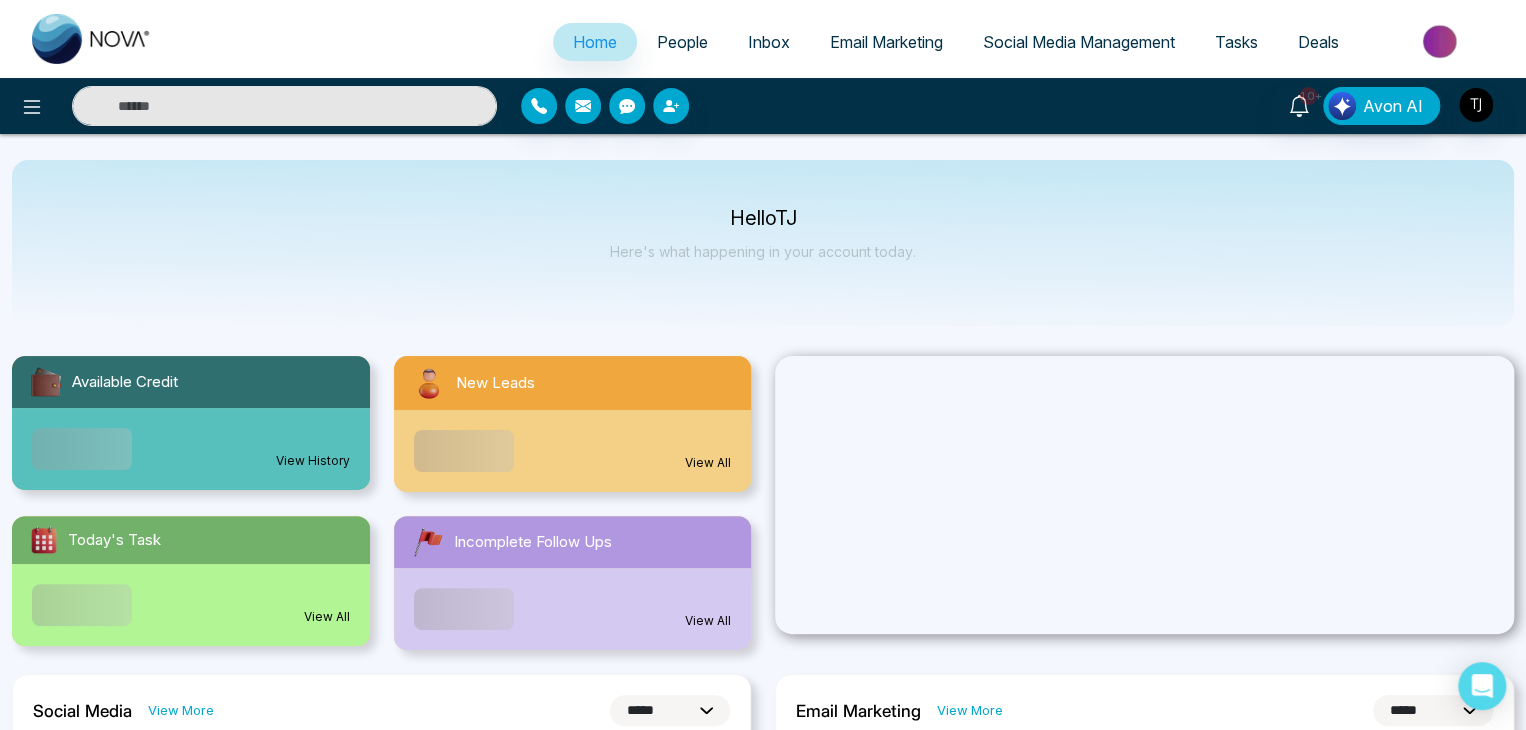 click on "Email Marketing" at bounding box center [886, 42] 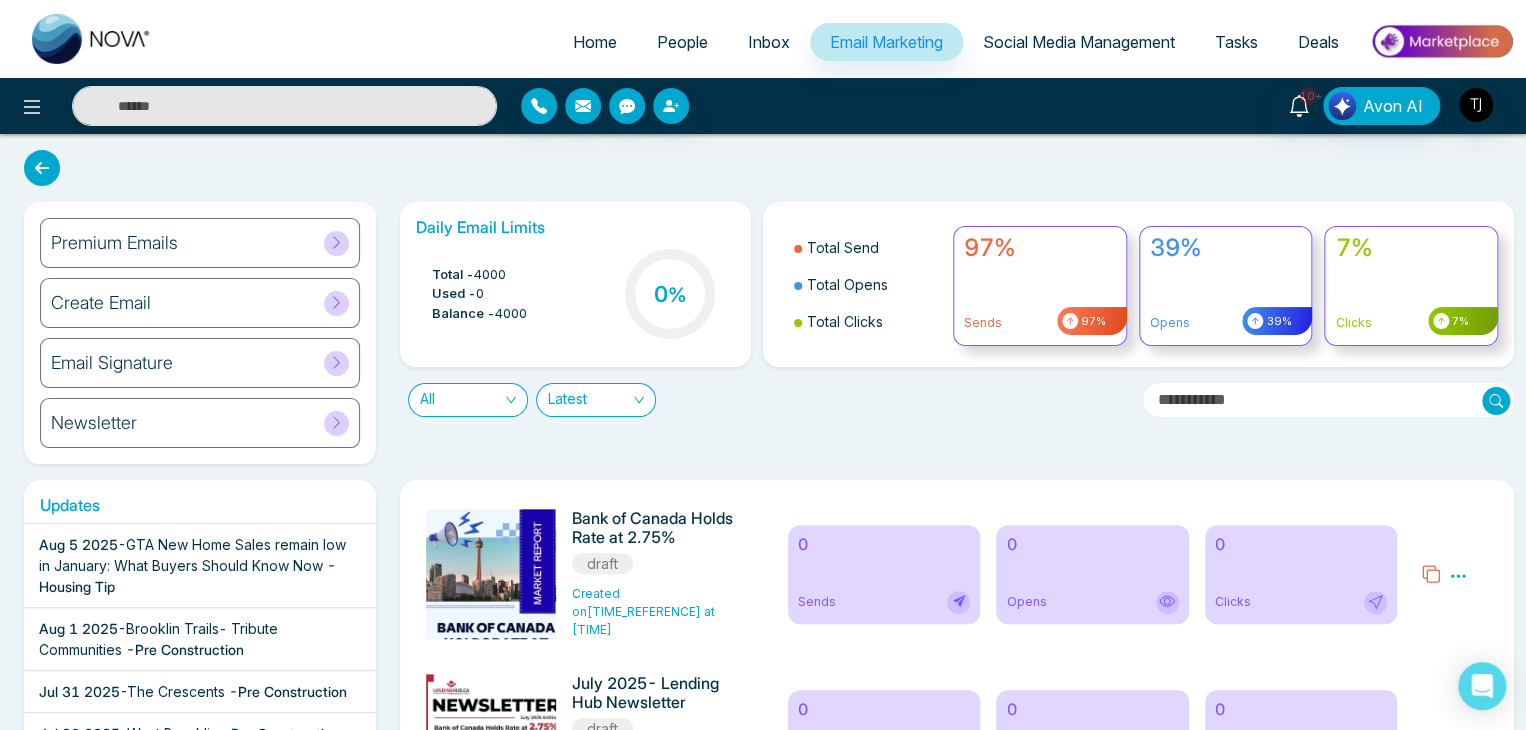 click on "All" at bounding box center (468, 400) 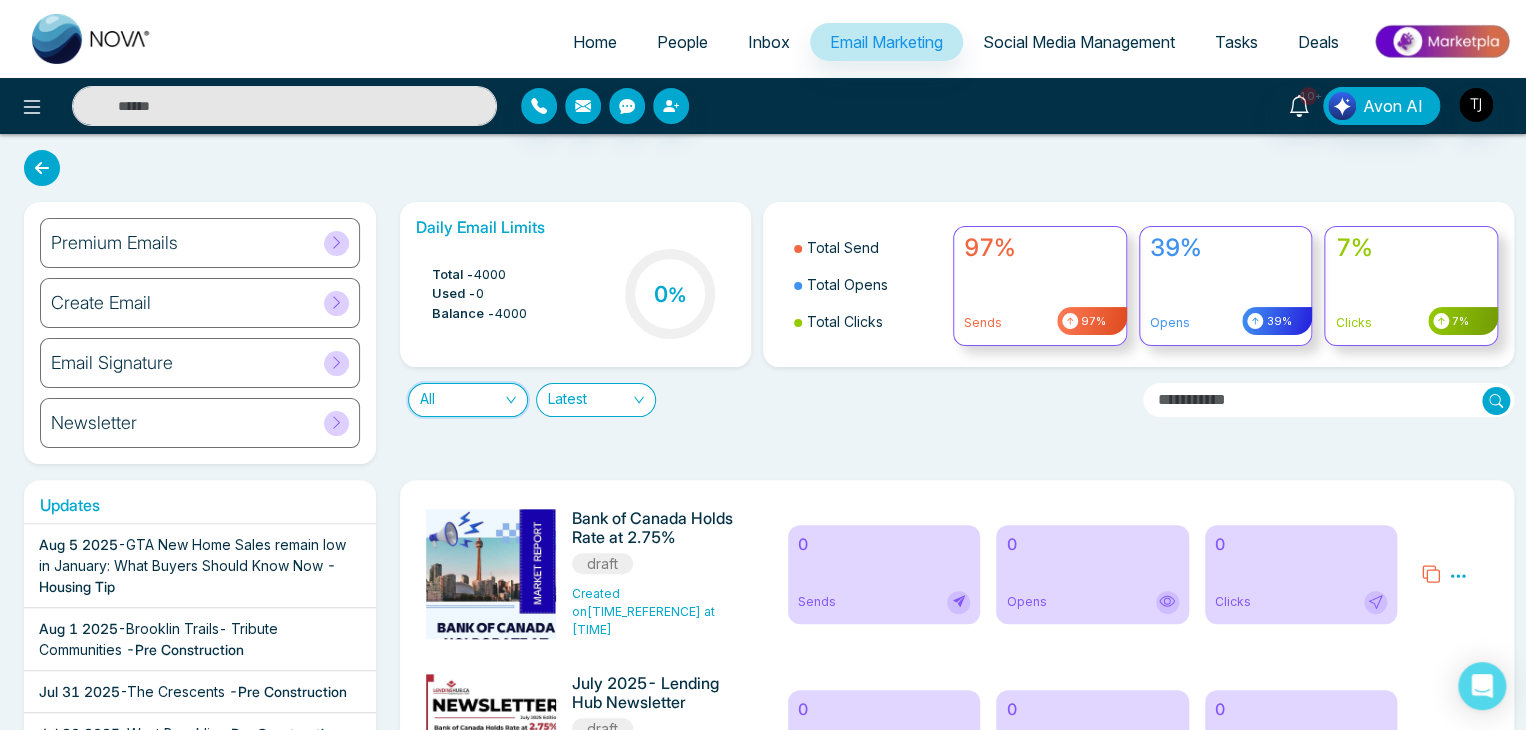 click on "All" at bounding box center (468, 400) 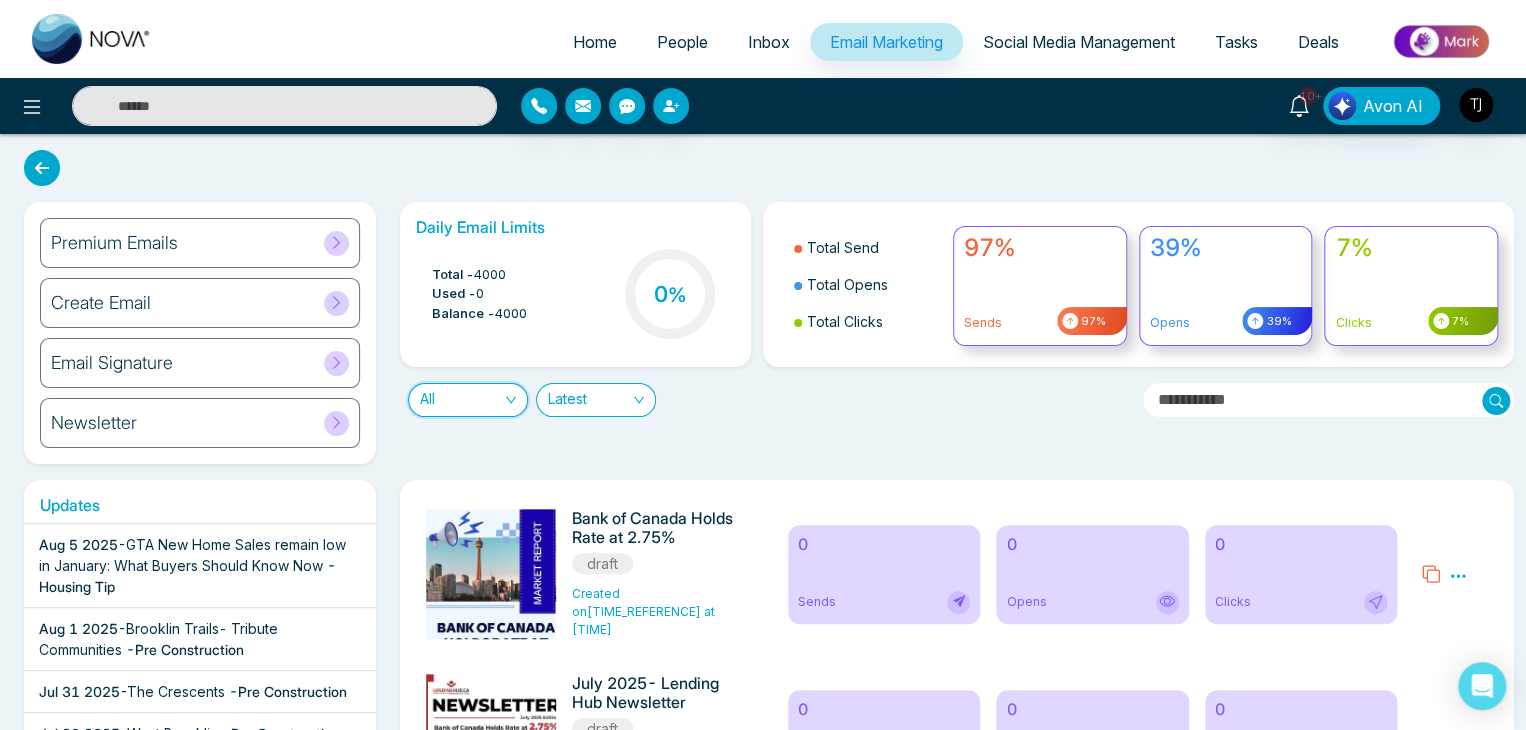 click on "All" at bounding box center (468, 400) 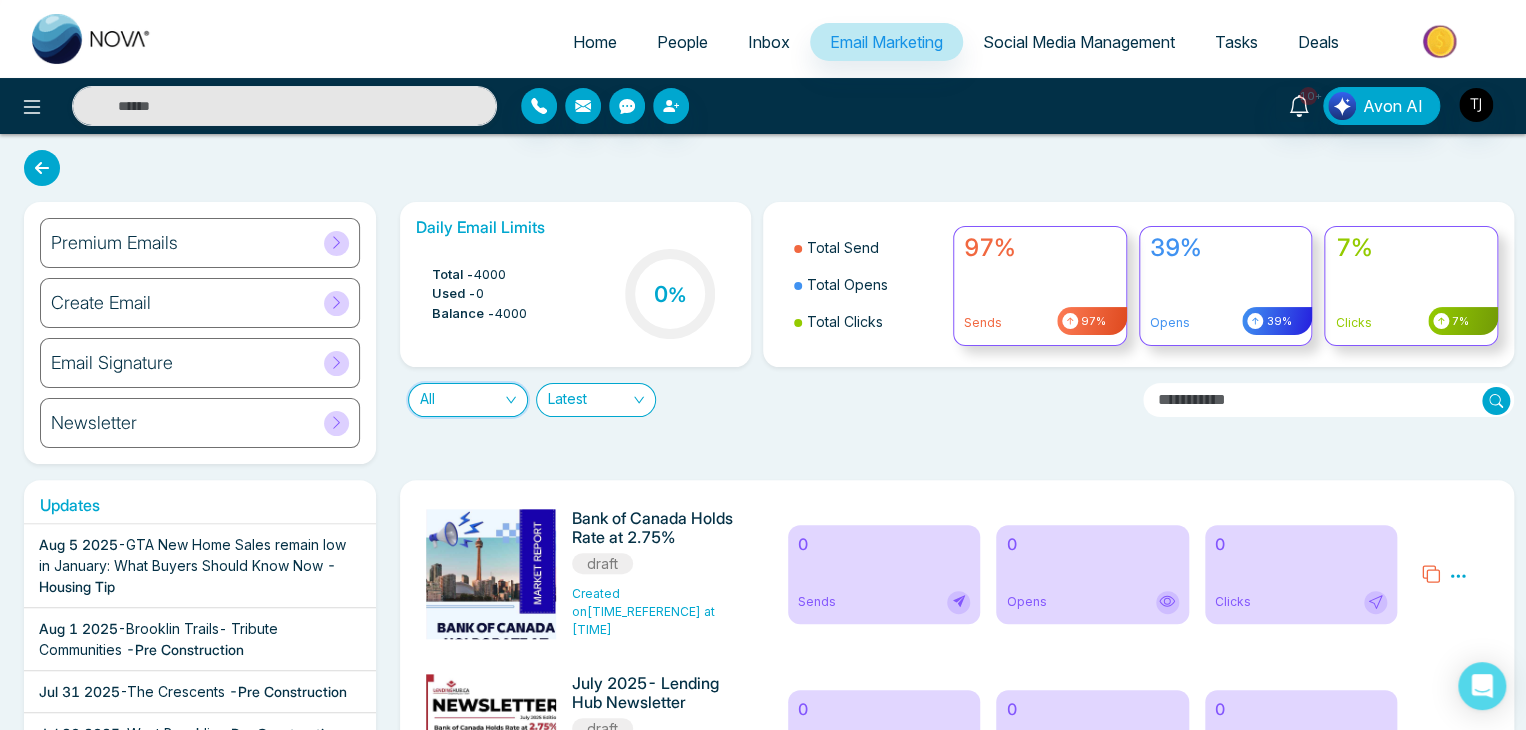 click on "Daily Email Limits Total - 4000 Used - 0 Balance - 4000 0 % Total Send Total Opens Total Clicks 97% Sends 97% 39% Opens 39% 7% Clicks 7% All All [DATE_REFERENCE] [DATE_REFERENCE]" at bounding box center (951, 333) 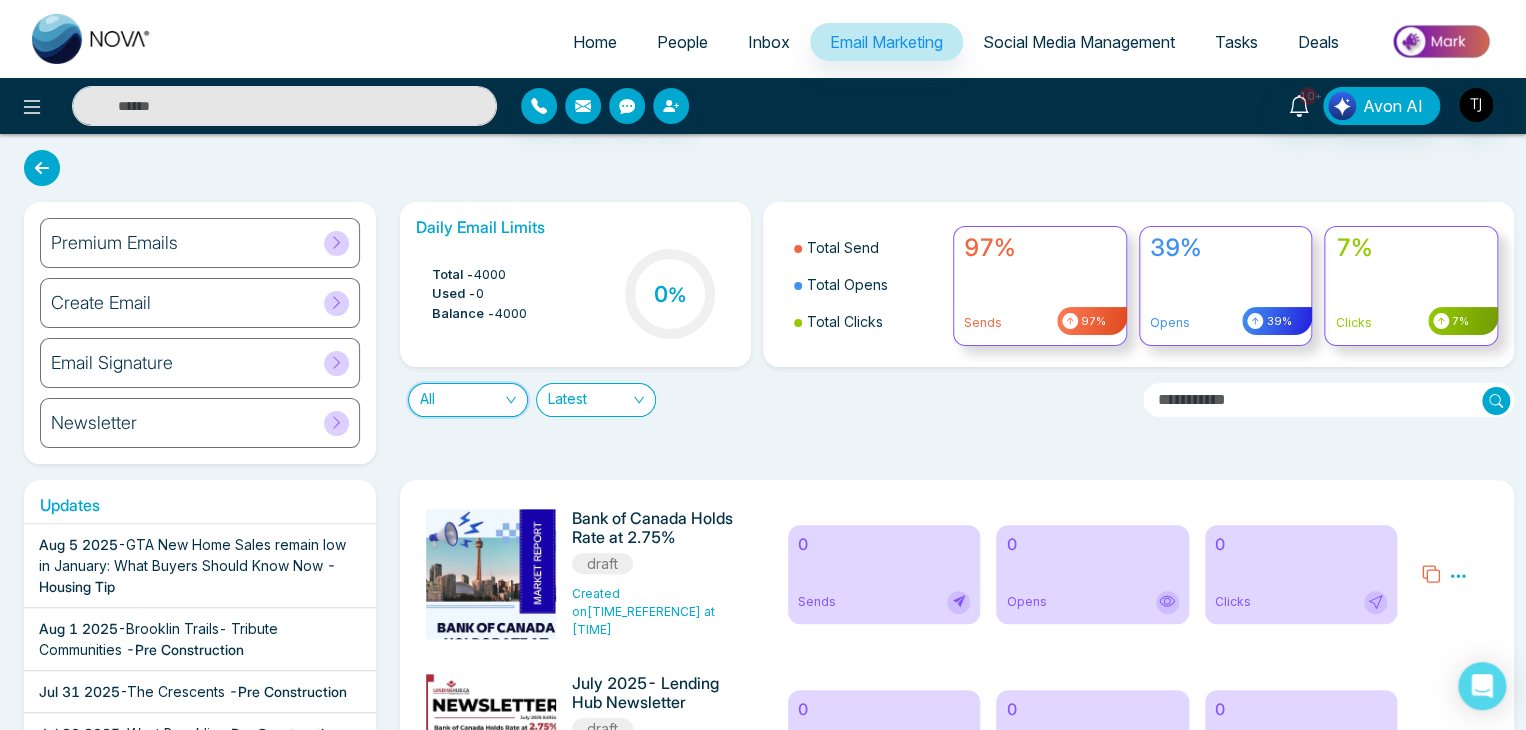 click on "[BRAND] Holds Rate at [PERCENTAGE] draft Created on [TIME_REFERENCE] at [TIME] 0 Sends 0 Opens 0 Clicks Preview Edit Delete [MONTH] [YEAR]- [BRAND] draft Created on [TIME_REFERENCE] at [TIME] 0 Sends 0 Opens 0 Clicks Preview Edit Delete [MONTH] [YEAR]- [BRAND] draft Created on [TIME_REFERENCE] at [TIME] 0 Sends 0 Opens 0 Clicks Preview Edit Delete The Platform at [LOCATION] draft Created on [TIME_REFERENCE] at [TIME] 0 Sends 0 Opens 0 Clicks Preview Edit Delete [BRAND] draft Created on [TIME_REFERENCE] at [TIME] 0 Sends 0 Opens 0 Clicks Preview Edit Delete [BRAND]- [BRAND] draft Created on [TIME_REFERENCE] at [TIME] 0 Sends 0 Opens 0 Clicks Preview Edit Delete [BRAND]- [BRAND] Sent Sent on [TIME_REFERENCE] at [TIME] 1 Sends 0 Opens 0 Clicks Preview Analytics Delete [BRAND]- [BRAND] draft Created on [TIME_REFERENCE] at [TIME] 0 Sends 0 Opens 0 Clicks Preview Edit Delete [BRAND]- [BRAND] draft Created on 0 Sends 0" at bounding box center [957, 8764] 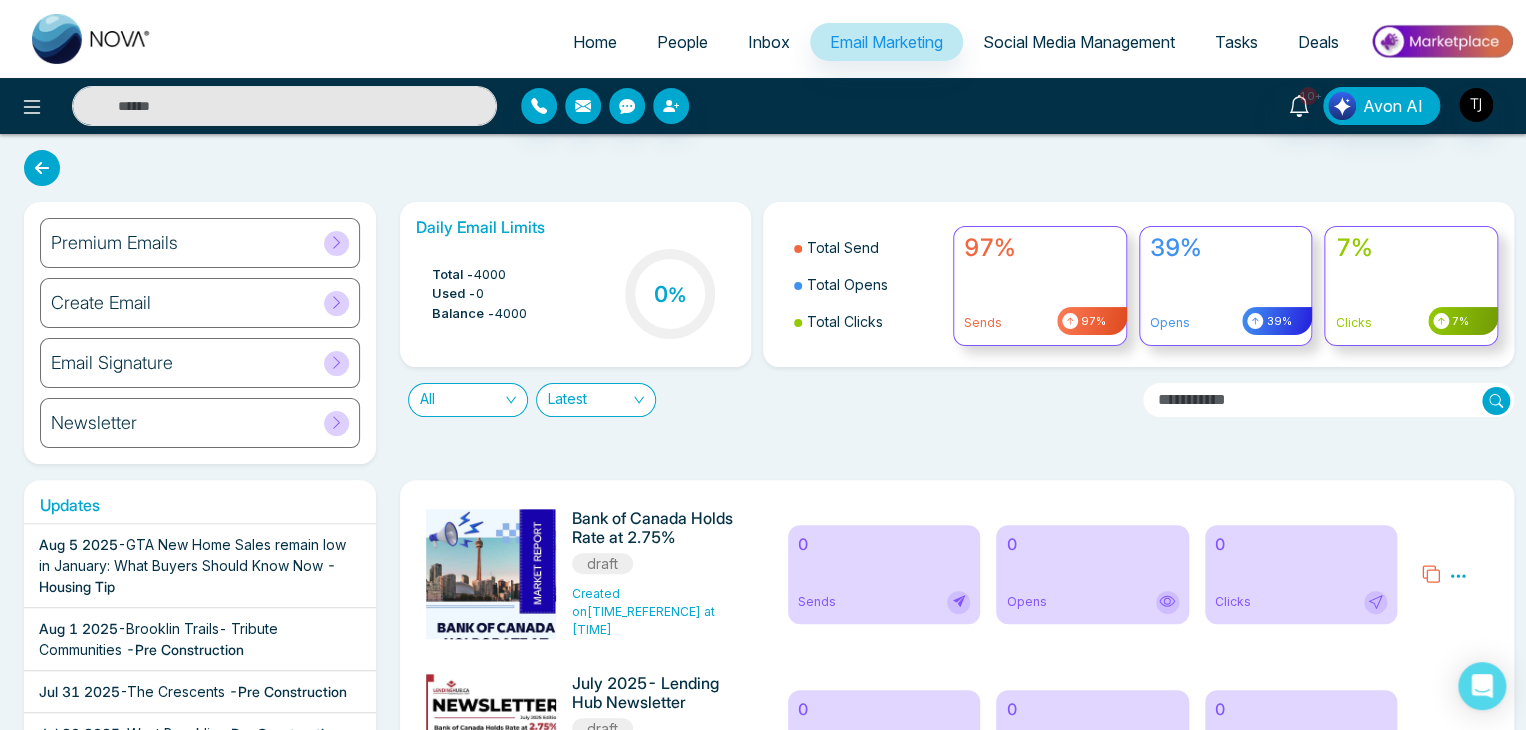 click on "All" at bounding box center (468, 400) 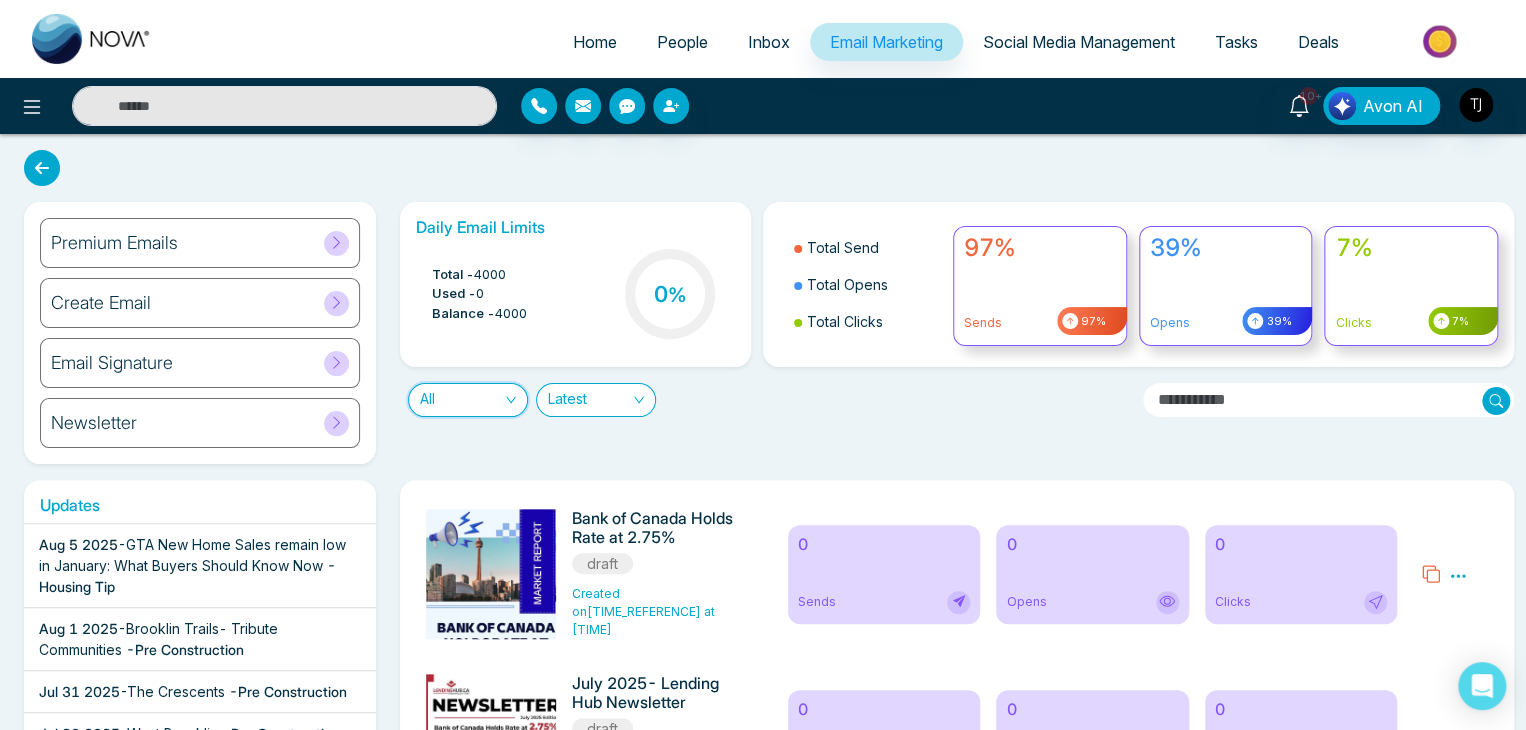 click on "All" at bounding box center [468, 400] 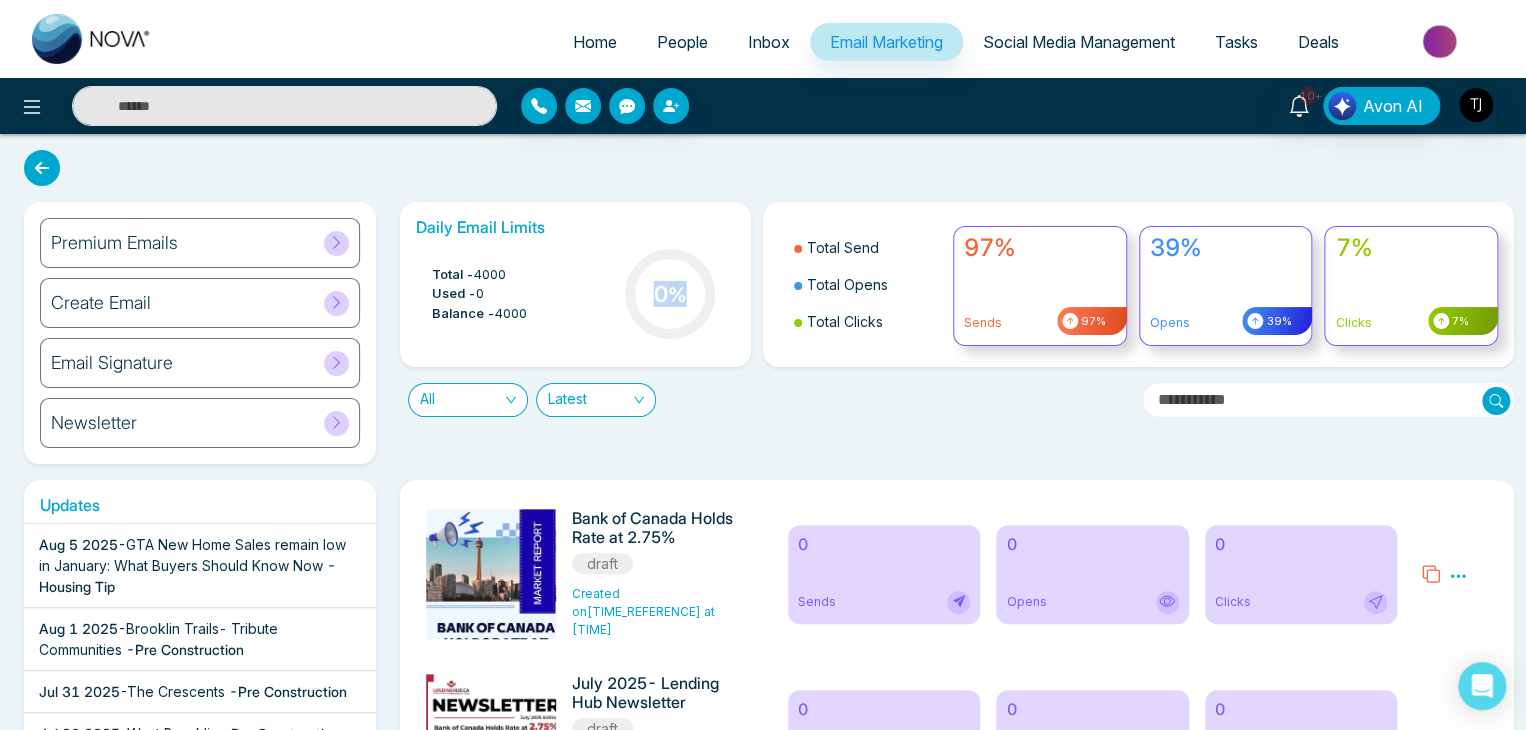 drag, startPoint x: 710, startPoint y: 127, endPoint x: 633, endPoint y: 397, distance: 280.765 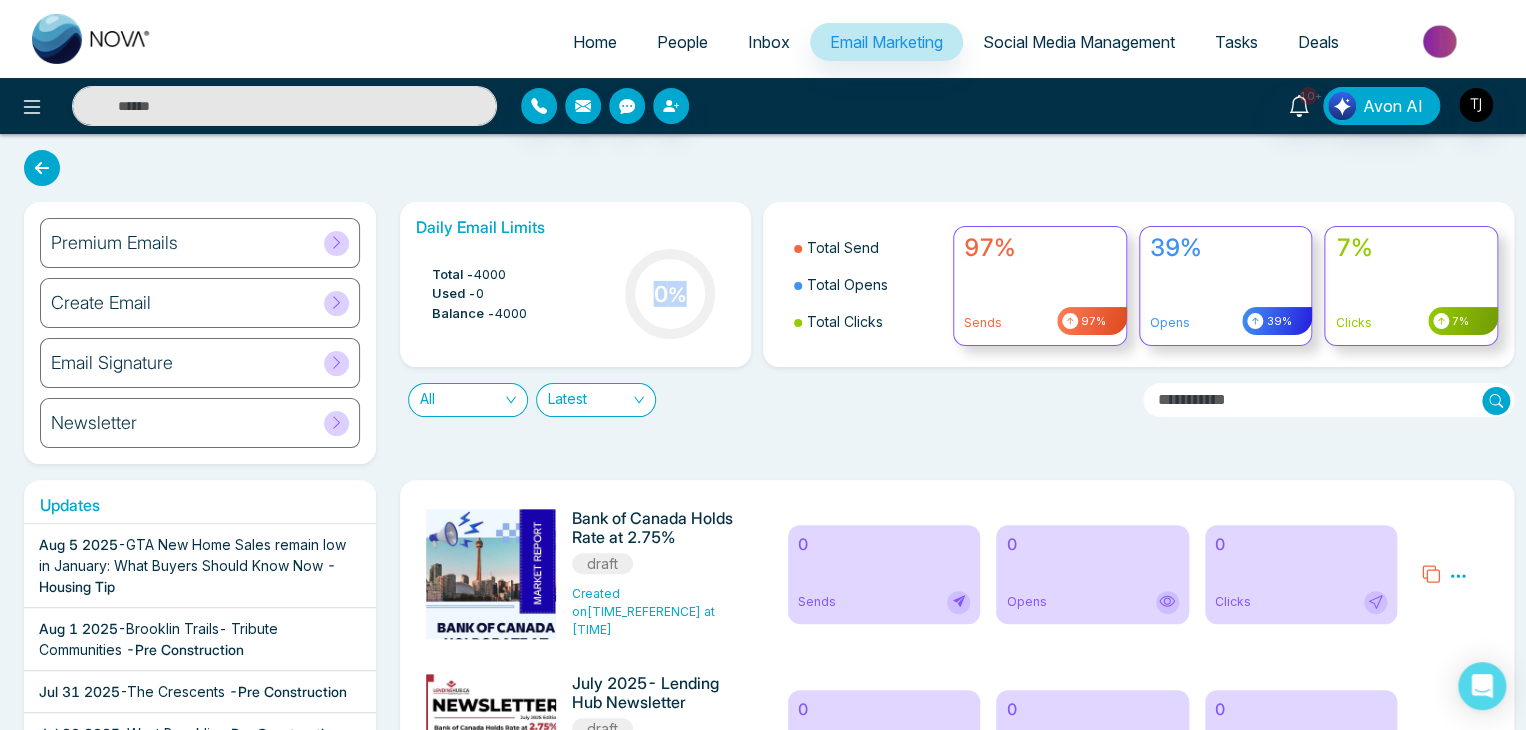 click on "Daily Email Limits Total - 4000 Used - 0 Balance - 4000 0 % Total Send Total Opens Total Clicks 97% Sends 97% 39% Opens 39% 7% Clicks 7% All [DATE_REFERENCE]" at bounding box center (951, 309) 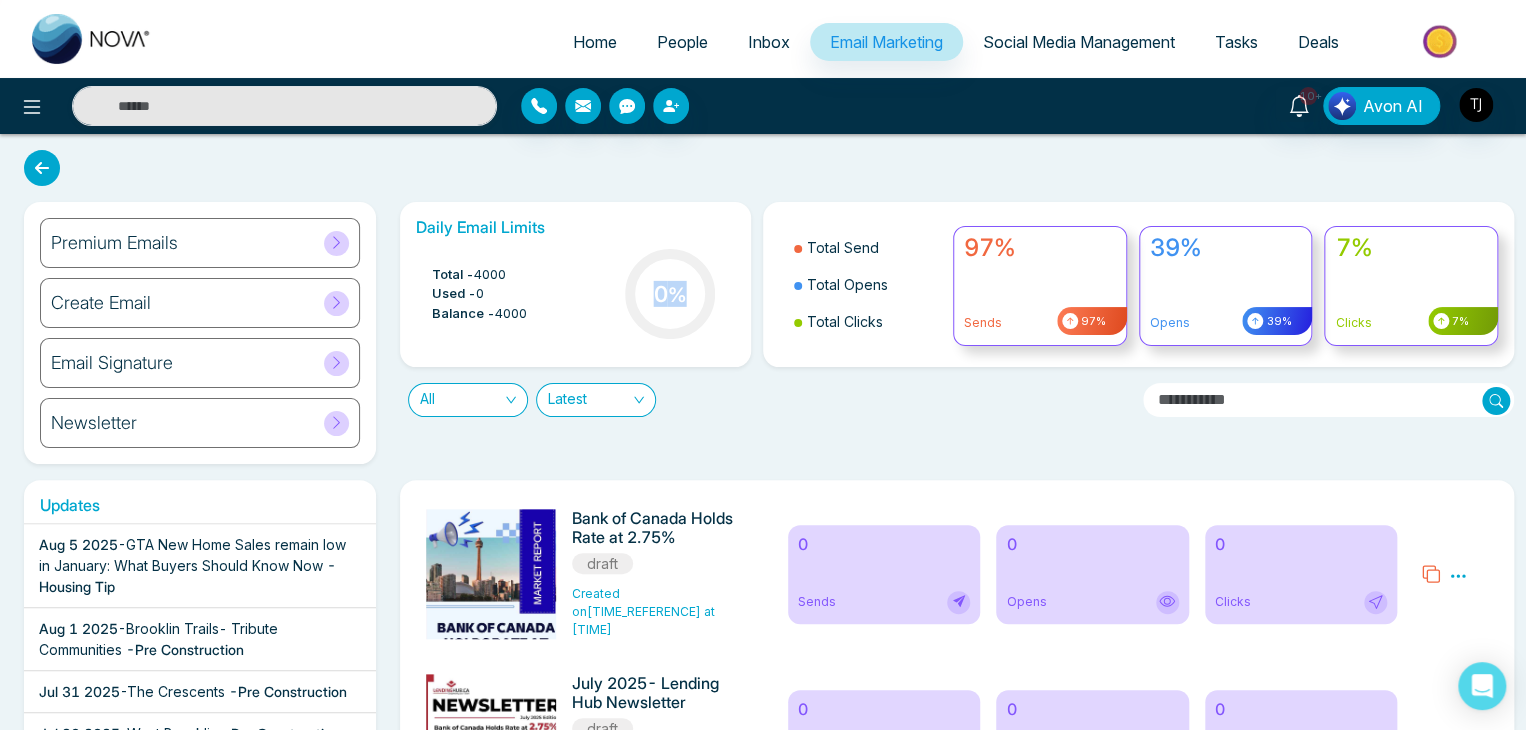 click on "Latest" at bounding box center (596, 400) 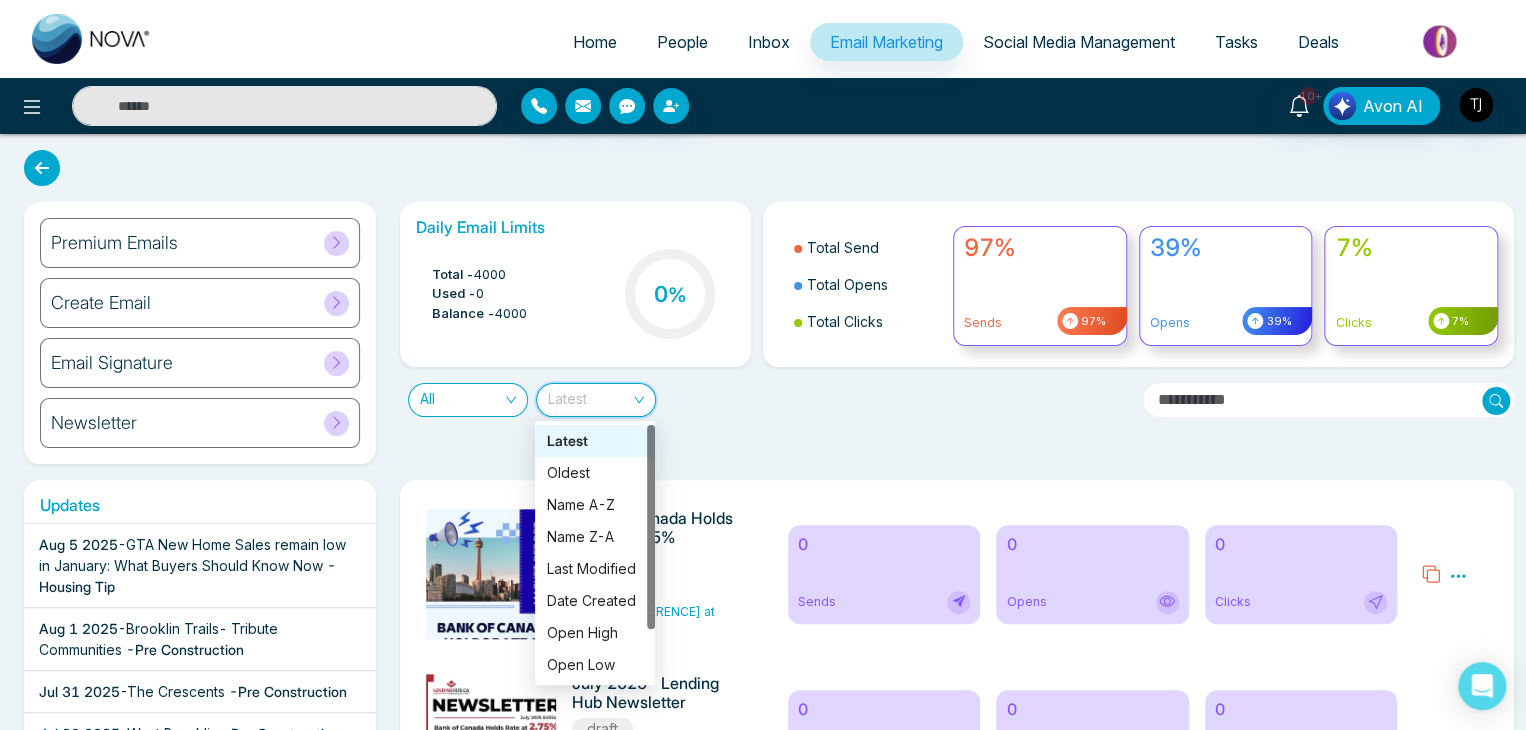 click on "Latest" at bounding box center [596, 400] 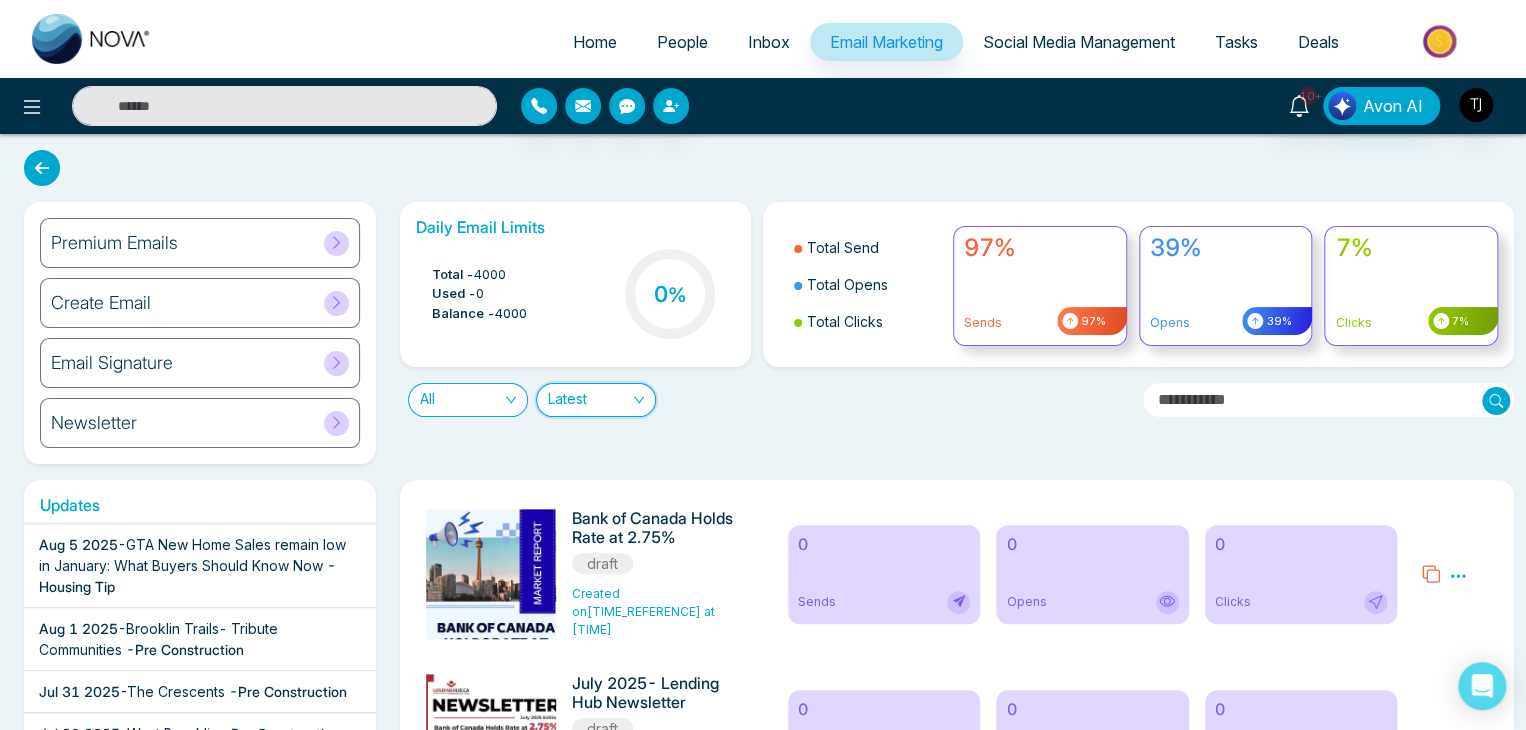 click on "All [DATE_REFERENCE] [DATE_REFERENCE]" at bounding box center (763, 392) 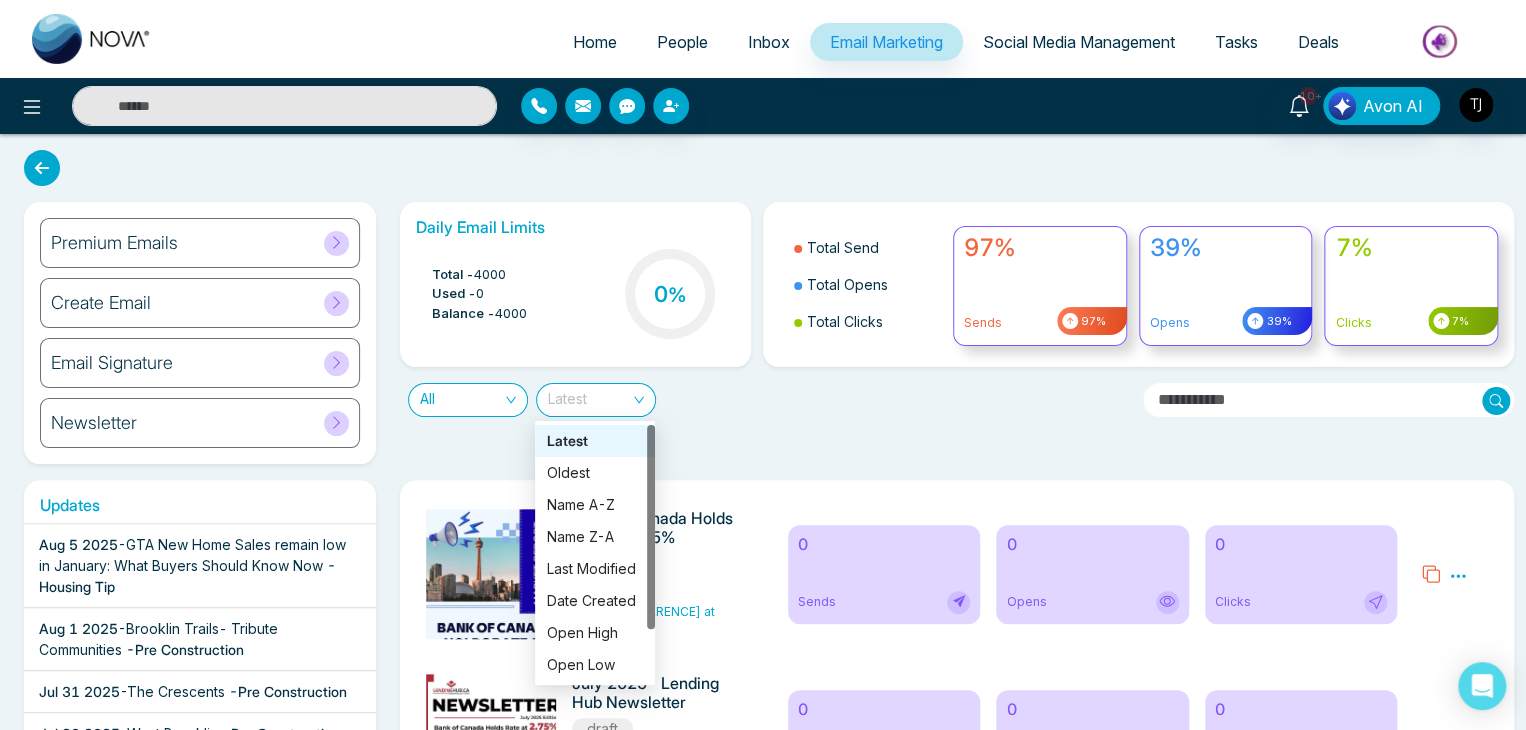 click on "Latest" at bounding box center [596, 400] 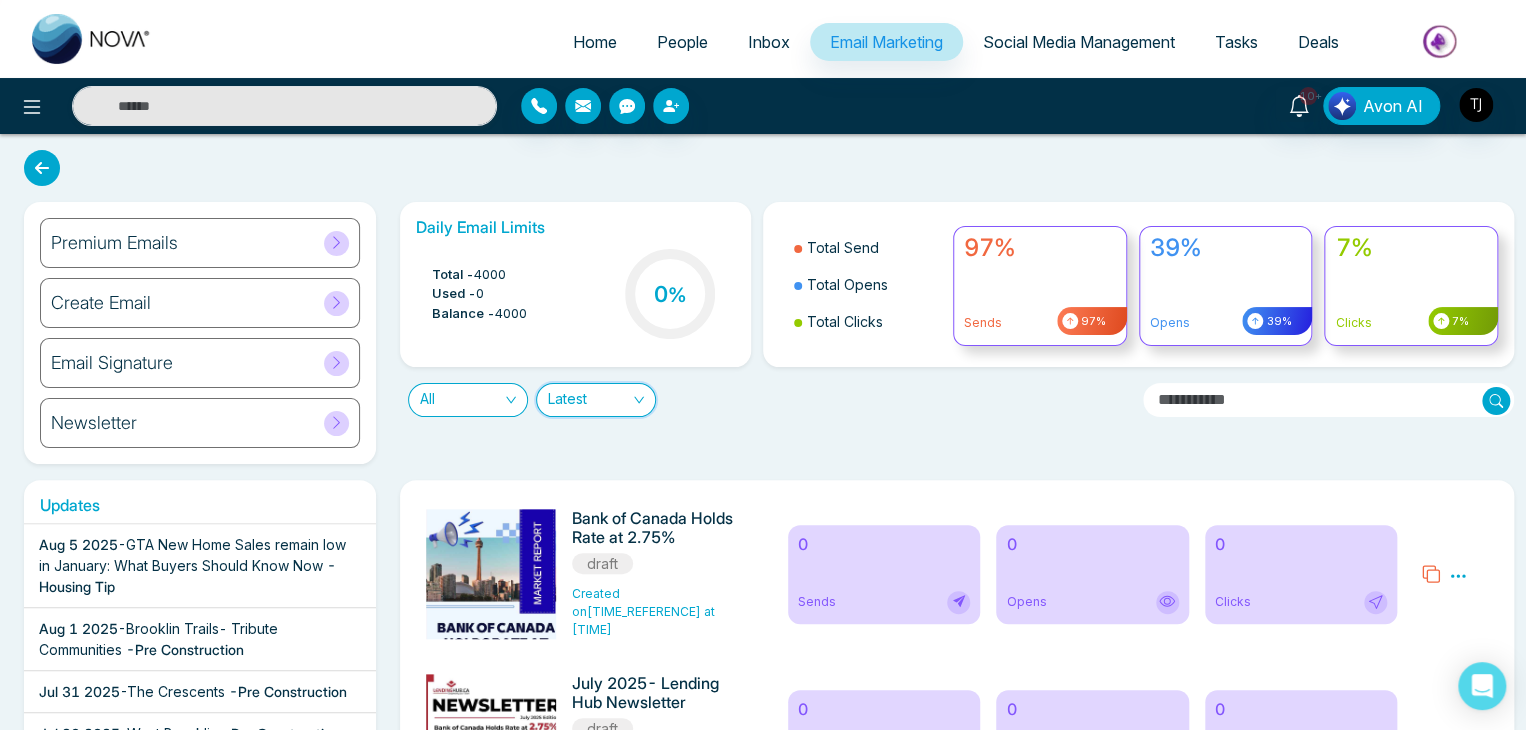 click on "Latest" at bounding box center (596, 400) 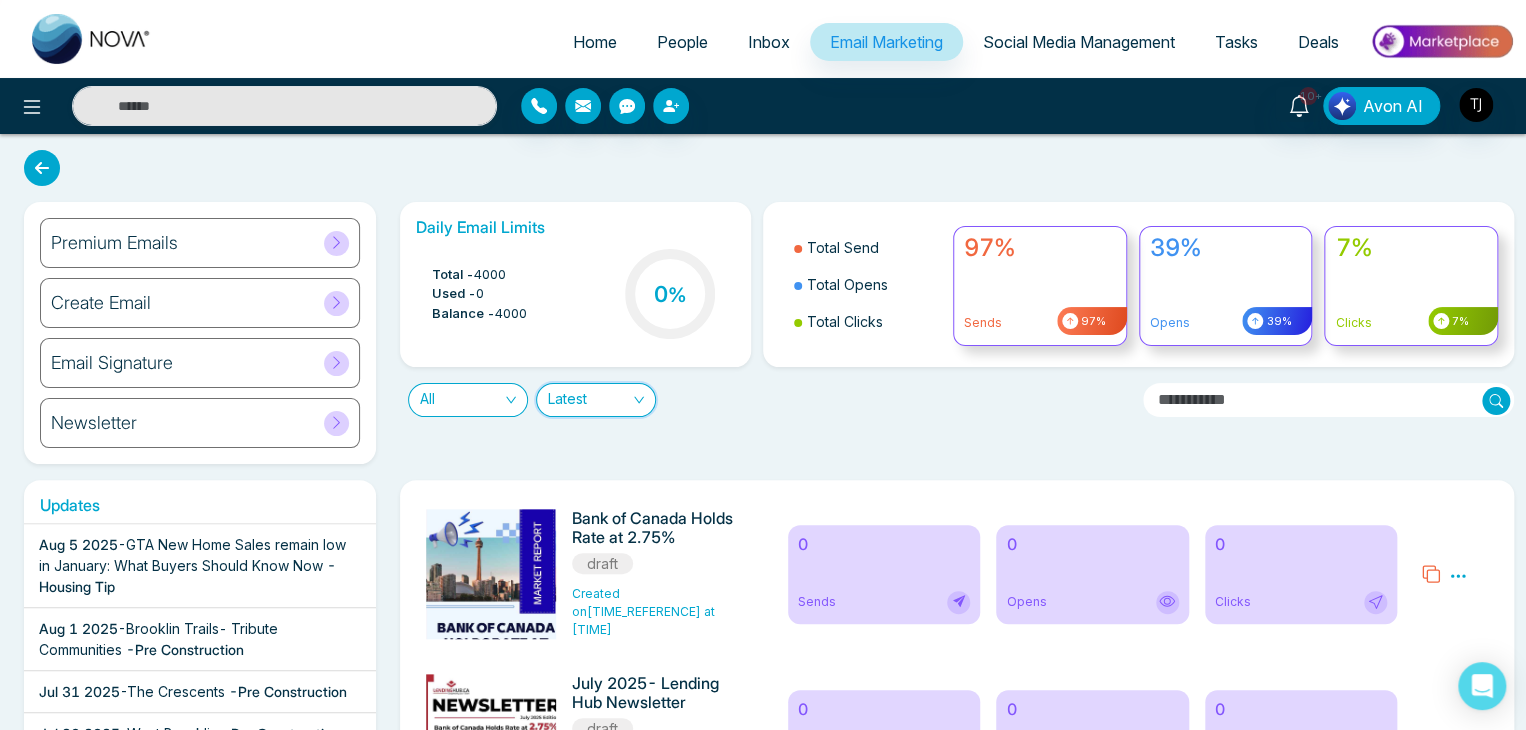 click on "Latest" at bounding box center [596, 400] 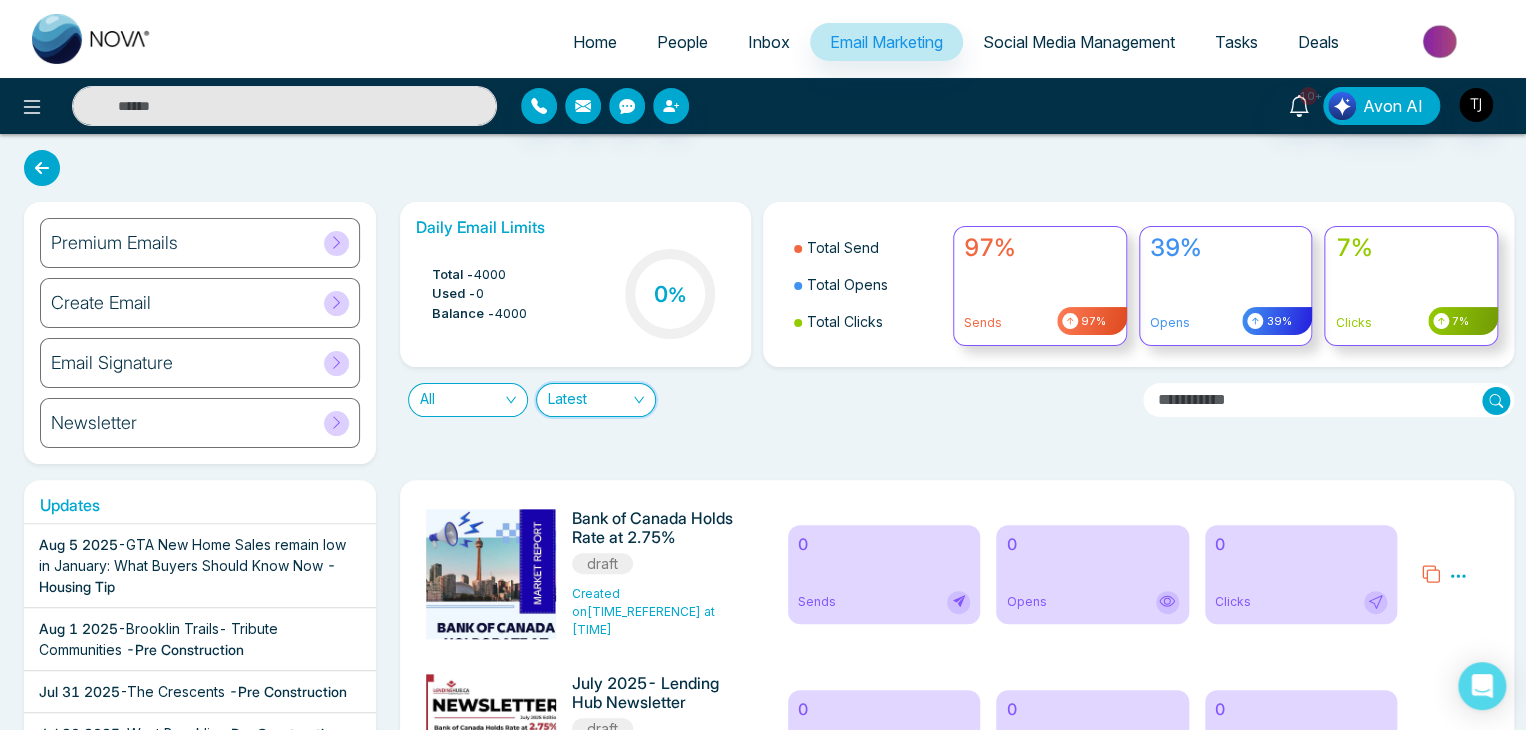 click on "Latest" at bounding box center (596, 400) 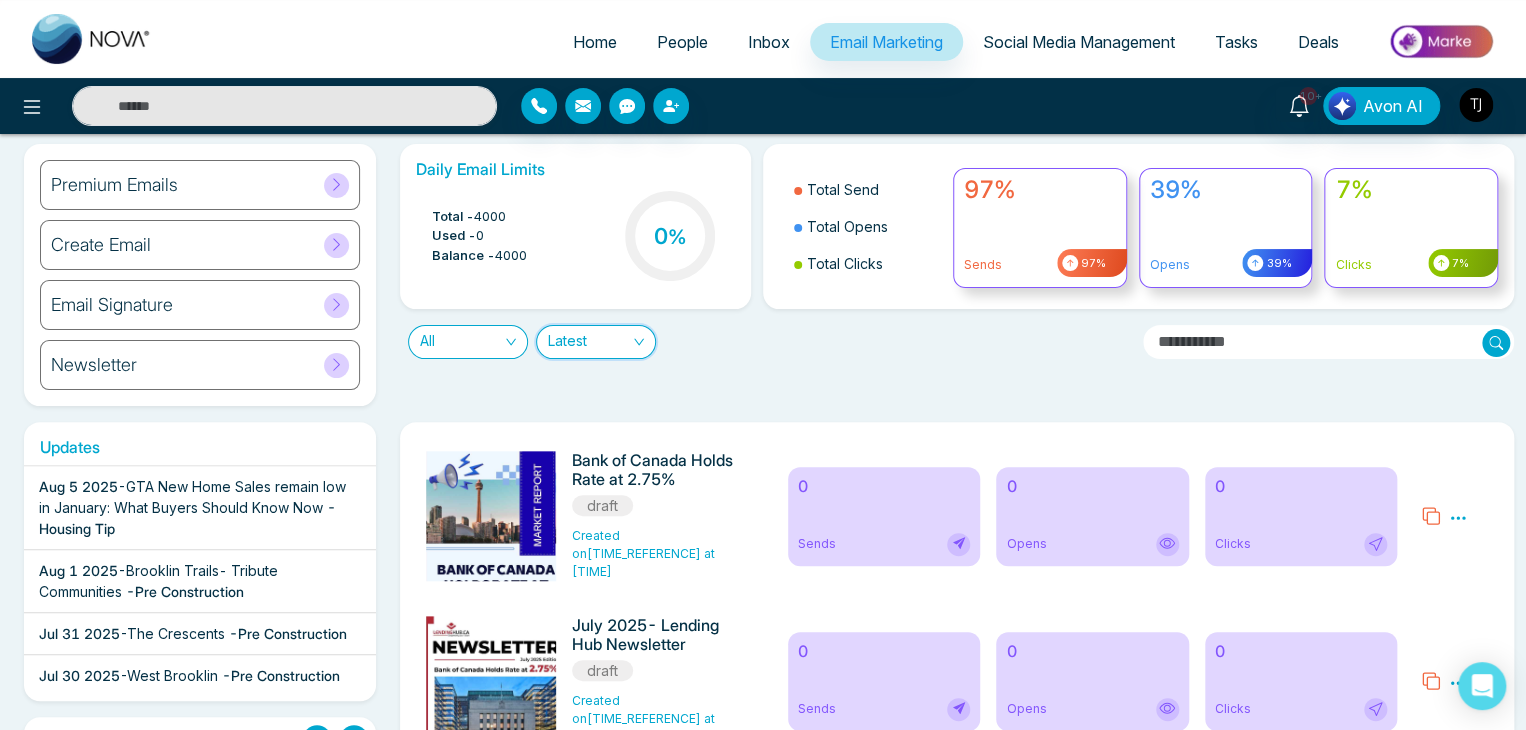 scroll, scrollTop: 0, scrollLeft: 0, axis: both 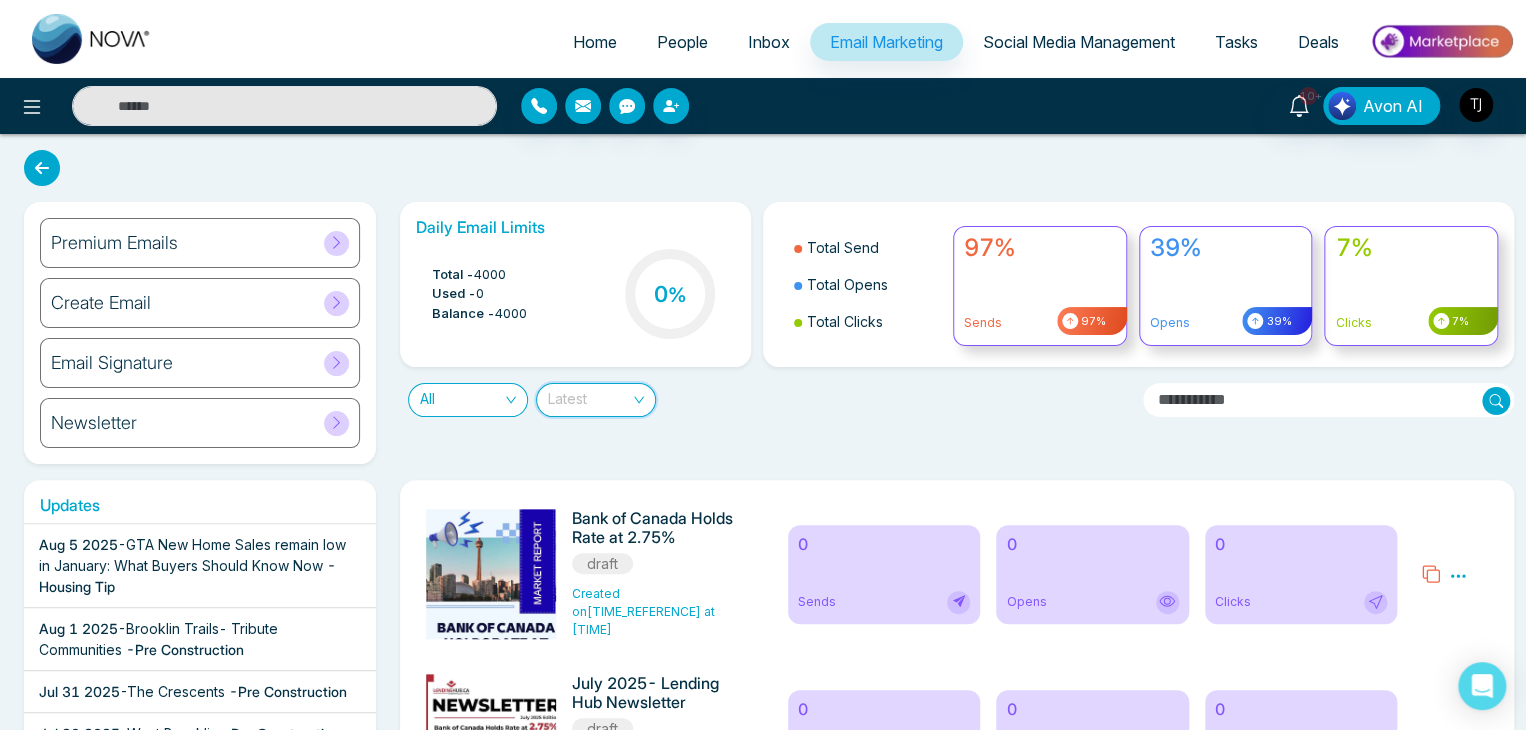 click on "Latest" at bounding box center [596, 400] 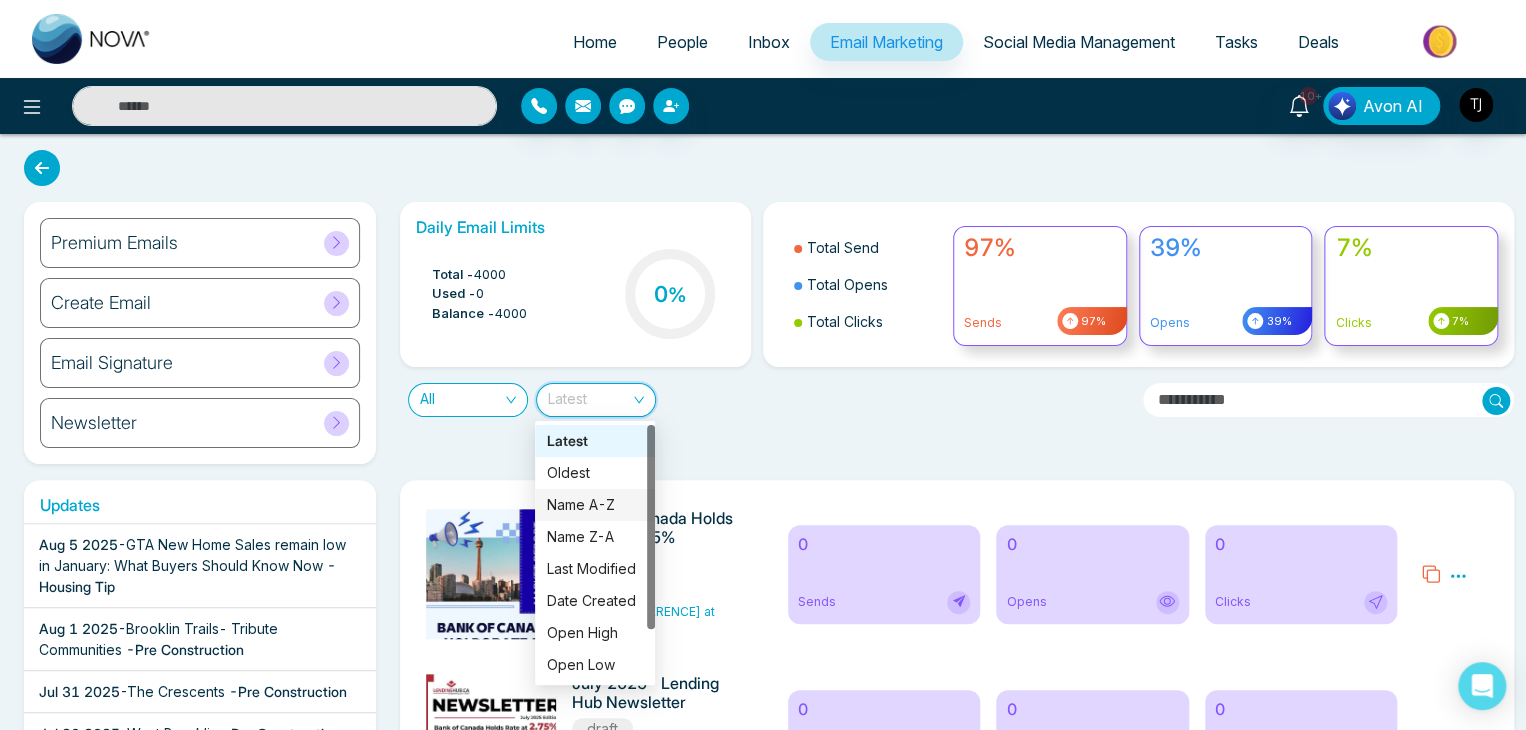 click at bounding box center (651, 527) 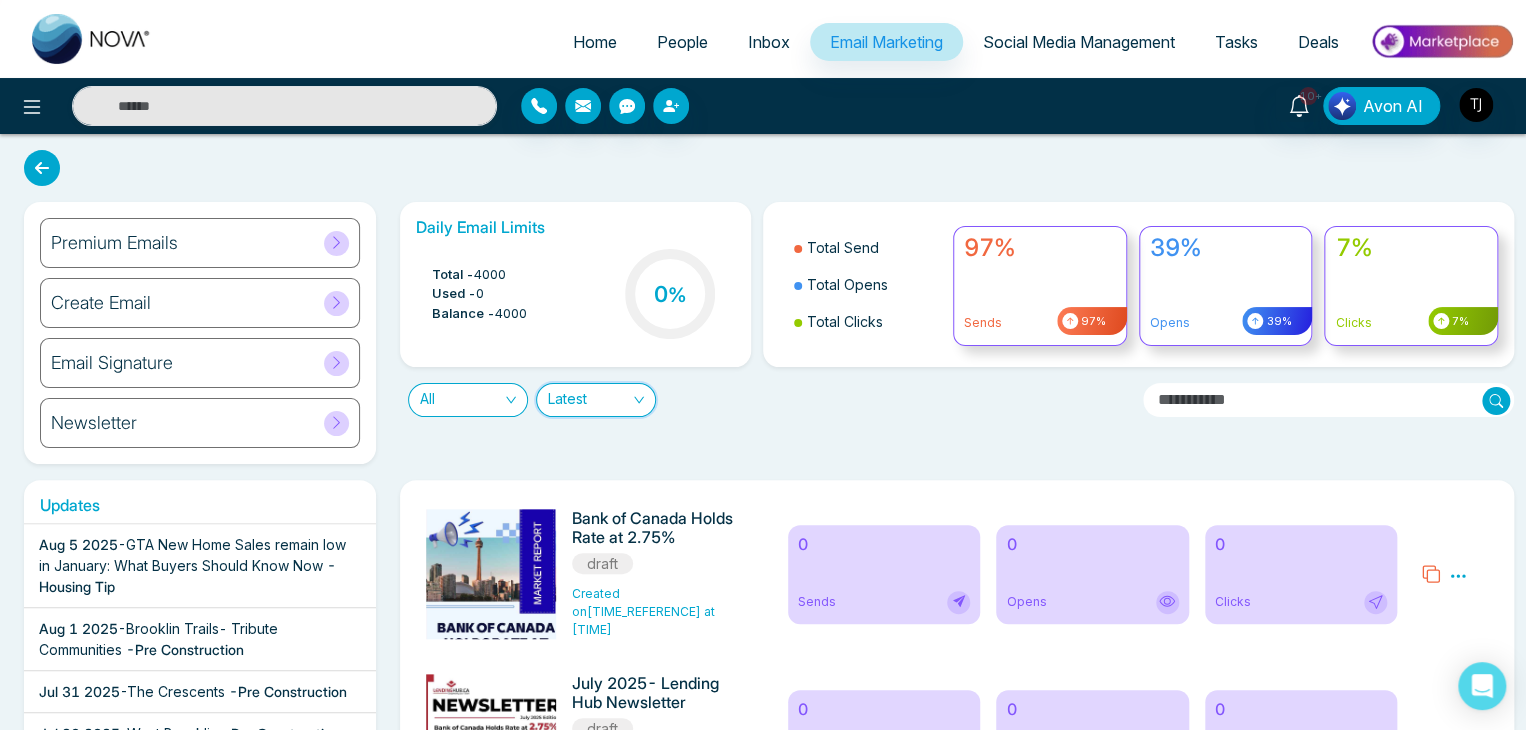 click on "Latest" at bounding box center (596, 400) 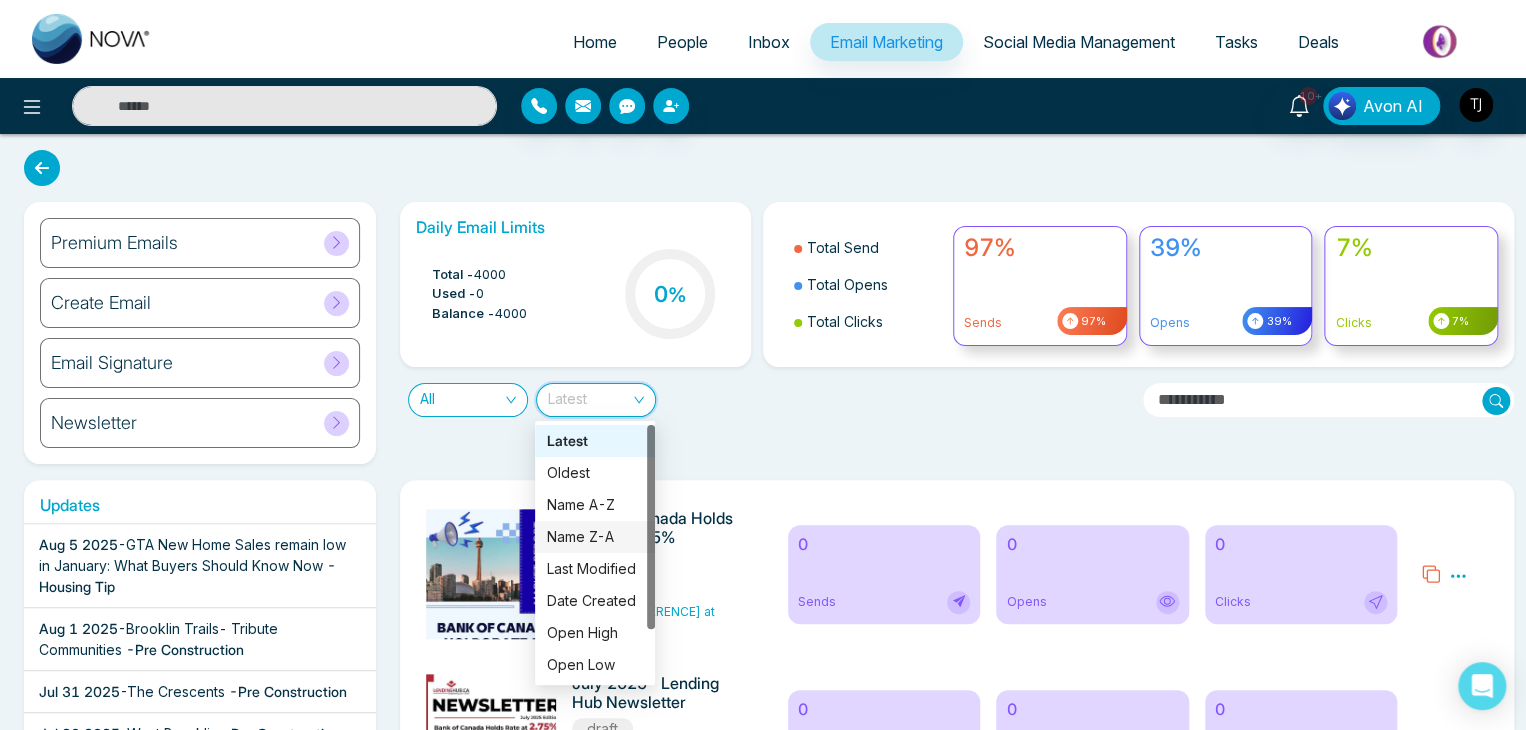 click at bounding box center [651, 527] 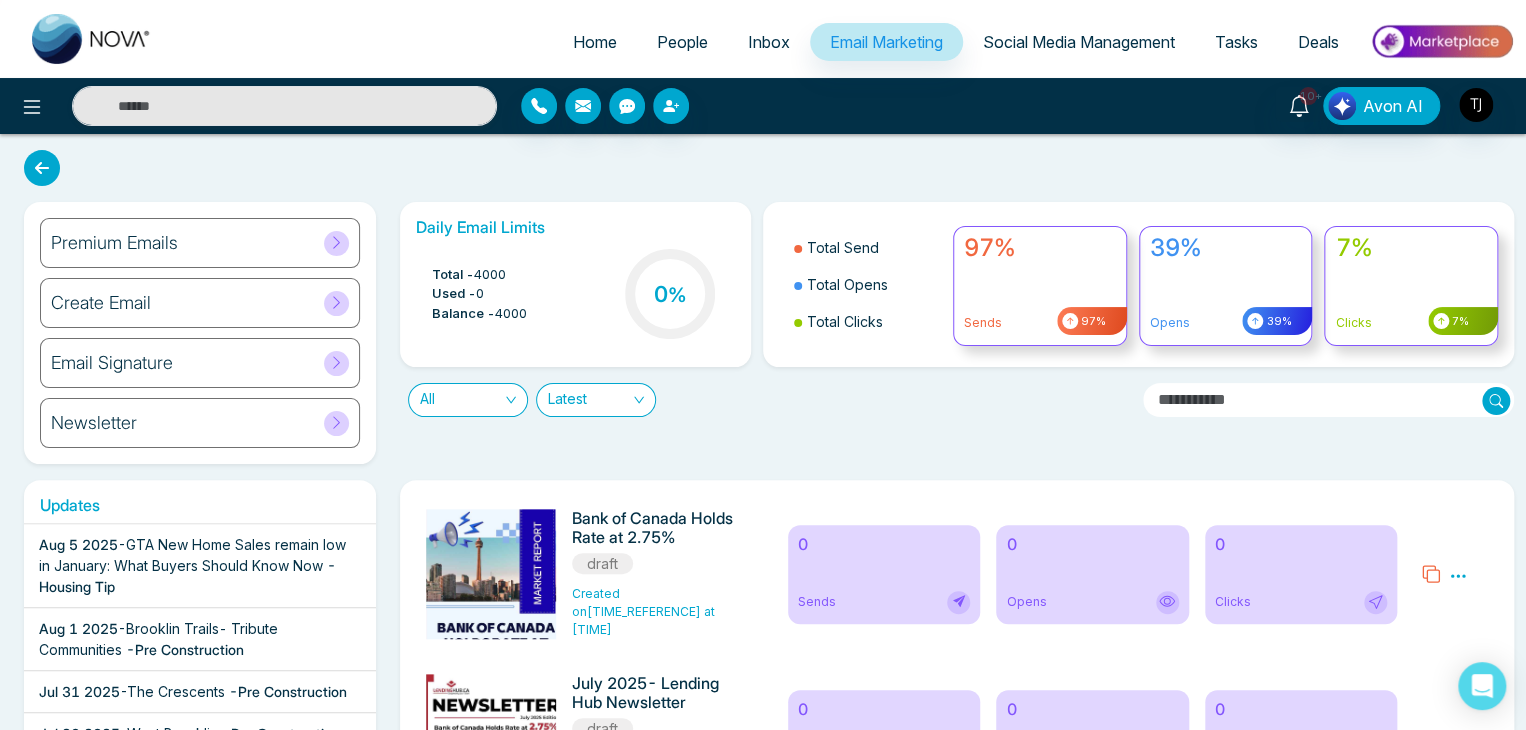 click on "Home People Inbox Email Marketing Social Media Management Tasks Deals 10+ [BRAND] AI Premium Emails Create Email Email Signature Newsletter Daily Email Limits Total - 4000 Used - 0 Balance - 4000 0 % Total Send Total Opens Total Clicks 97% Sends 97% 39% Opens 39% 7% Clicks 7% All [DATE_REFERENCE] - GTA New Home Sales remain low in [MONTH]: What Buyers Should Know Now - Housing Tip [DATE_REFERENCE] - [BRAND]- [BRAND] - Pre Construction [DATE_REFERENCE] - The Crescents - Pre Construction [DATE_REFERENCE] - West Brooklin - Pre Construction [DATE_REFERENCE] - [BRAND] Holds Rate at [PERCENTAGE] - Housing Tip [DATE_REFERENCE] - Discover 6 Scenic Lakes Near Edmonton Perfect for Weekend Escapes - Housing Tip [DATE_REFERENCE] - Is Your Home Stuck in the Mid-2010s? Here’s What to Update Before You Sell - Housing Tip [DATE_REFERENCE] - GTA Newsletter: [MONTH]-[YEAR] - Housing Tip [DATE_REFERENCE] - - Housing Tip [DATE_REFERENCE] - - Housing Tip -" at bounding box center (763, 8536) 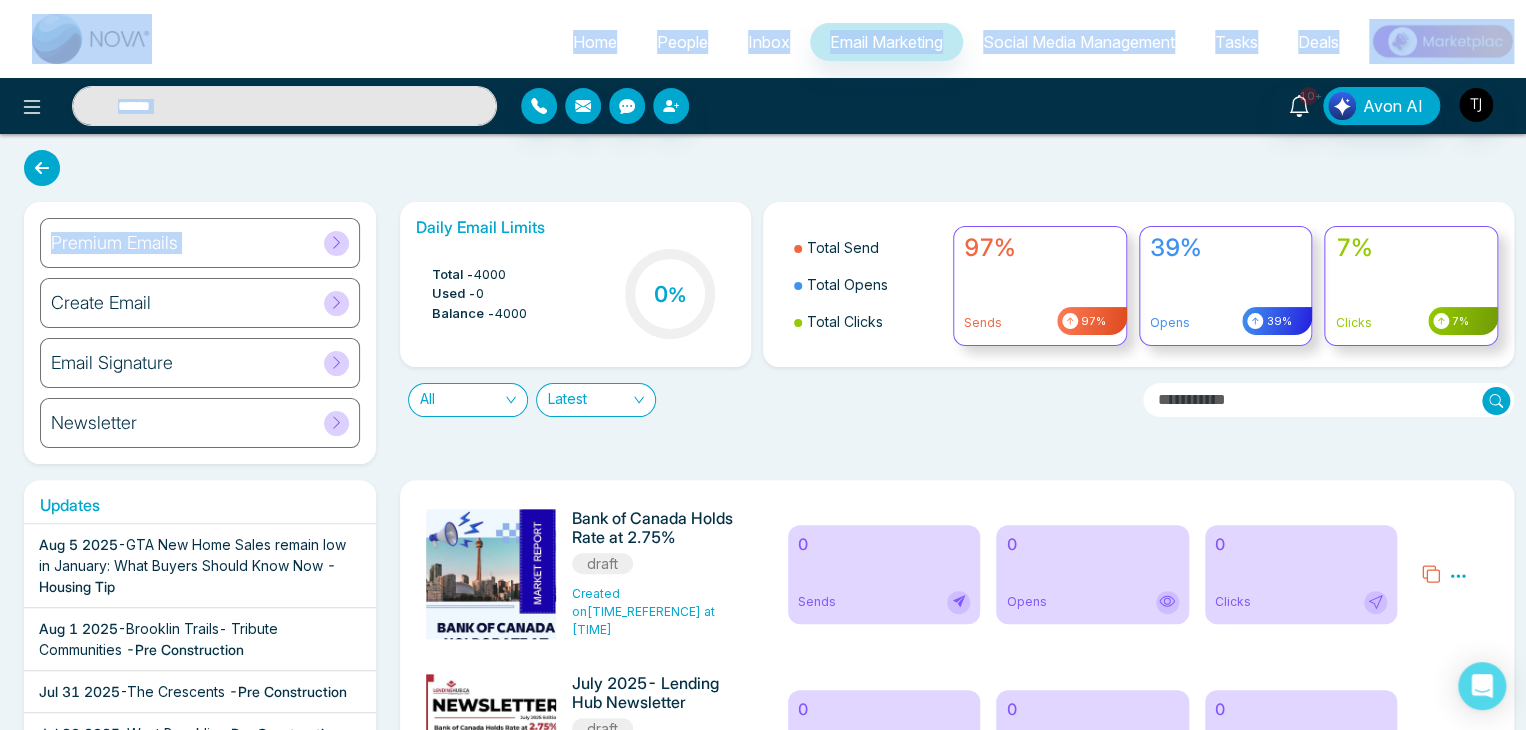 click on "Latest" at bounding box center [596, 400] 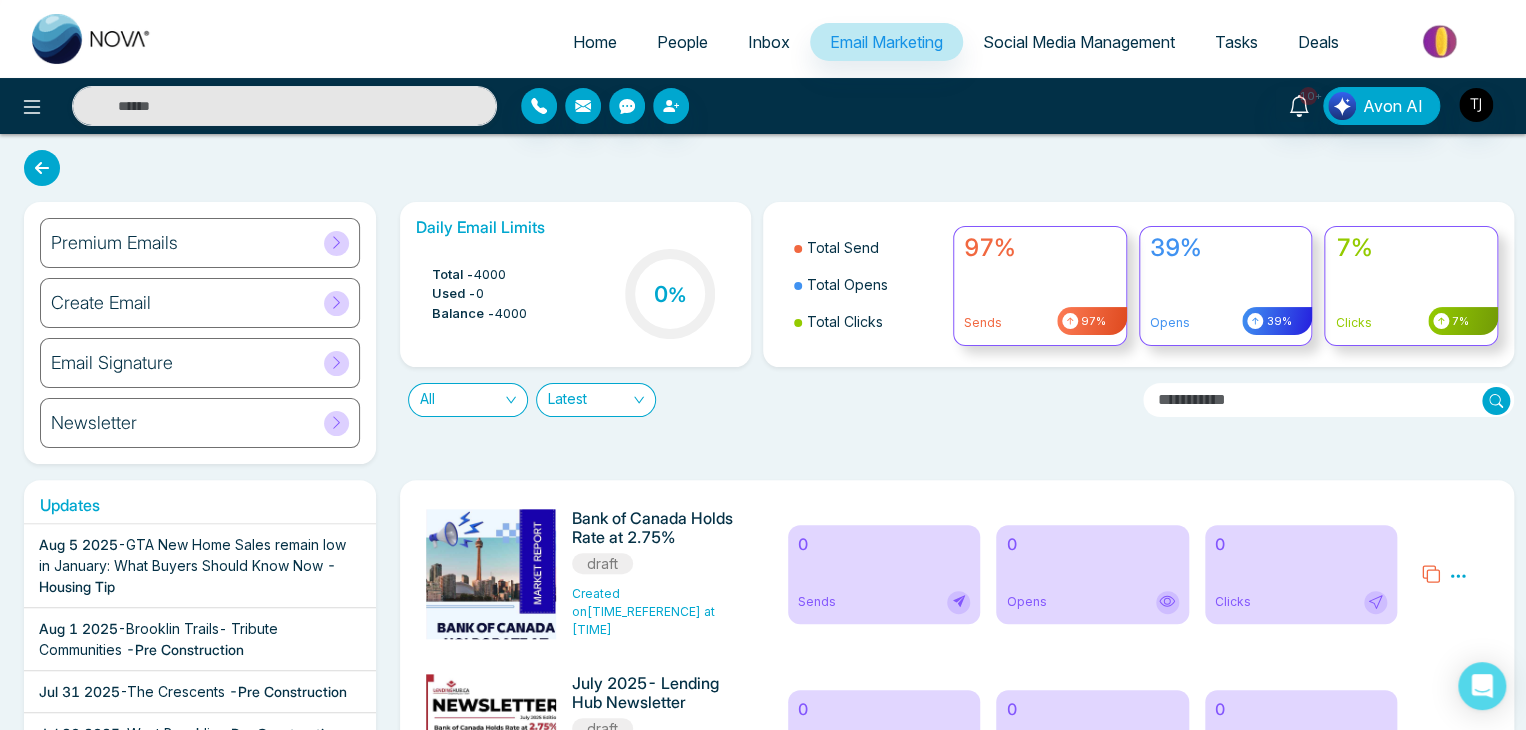 click on "Latest" at bounding box center [596, 400] 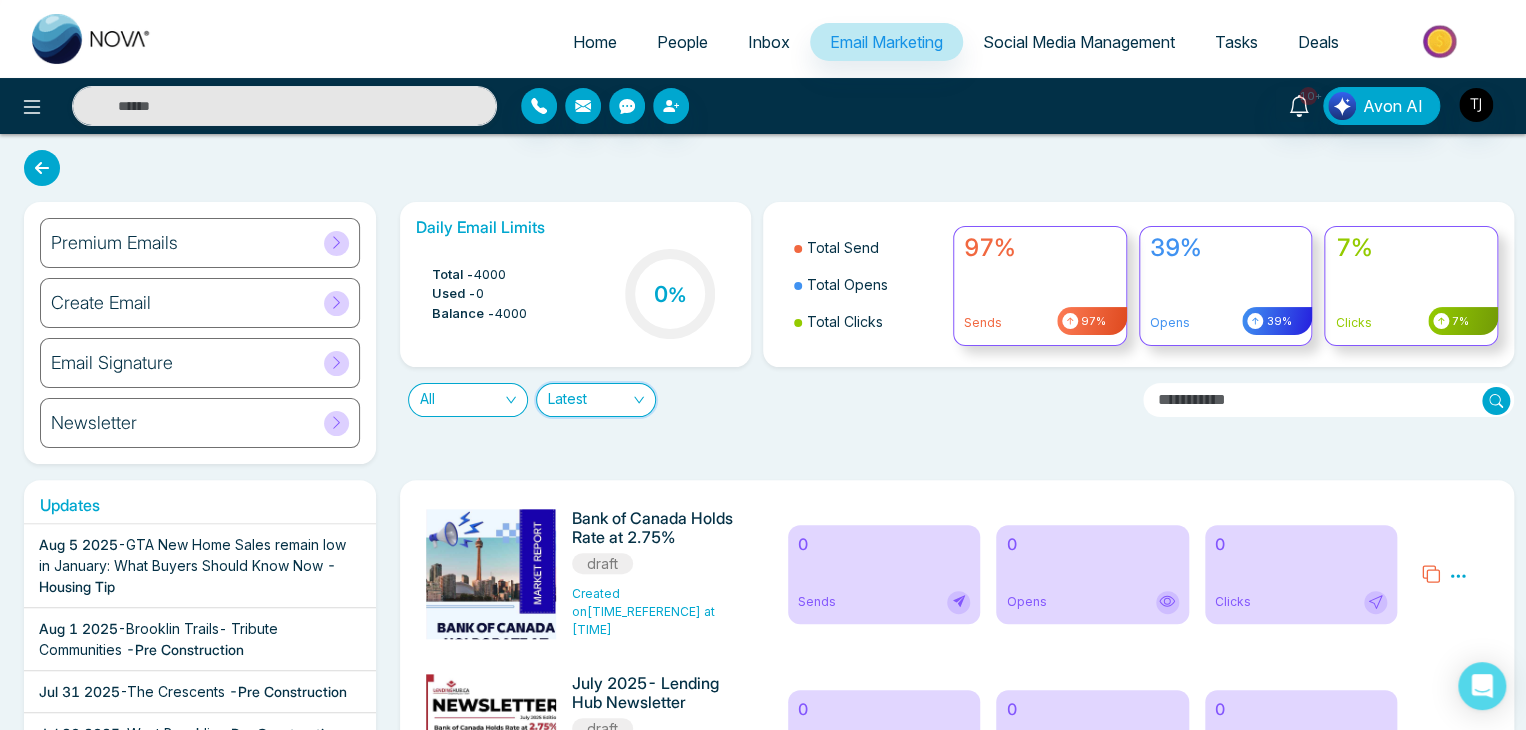 click on "Latest" at bounding box center (596, 400) 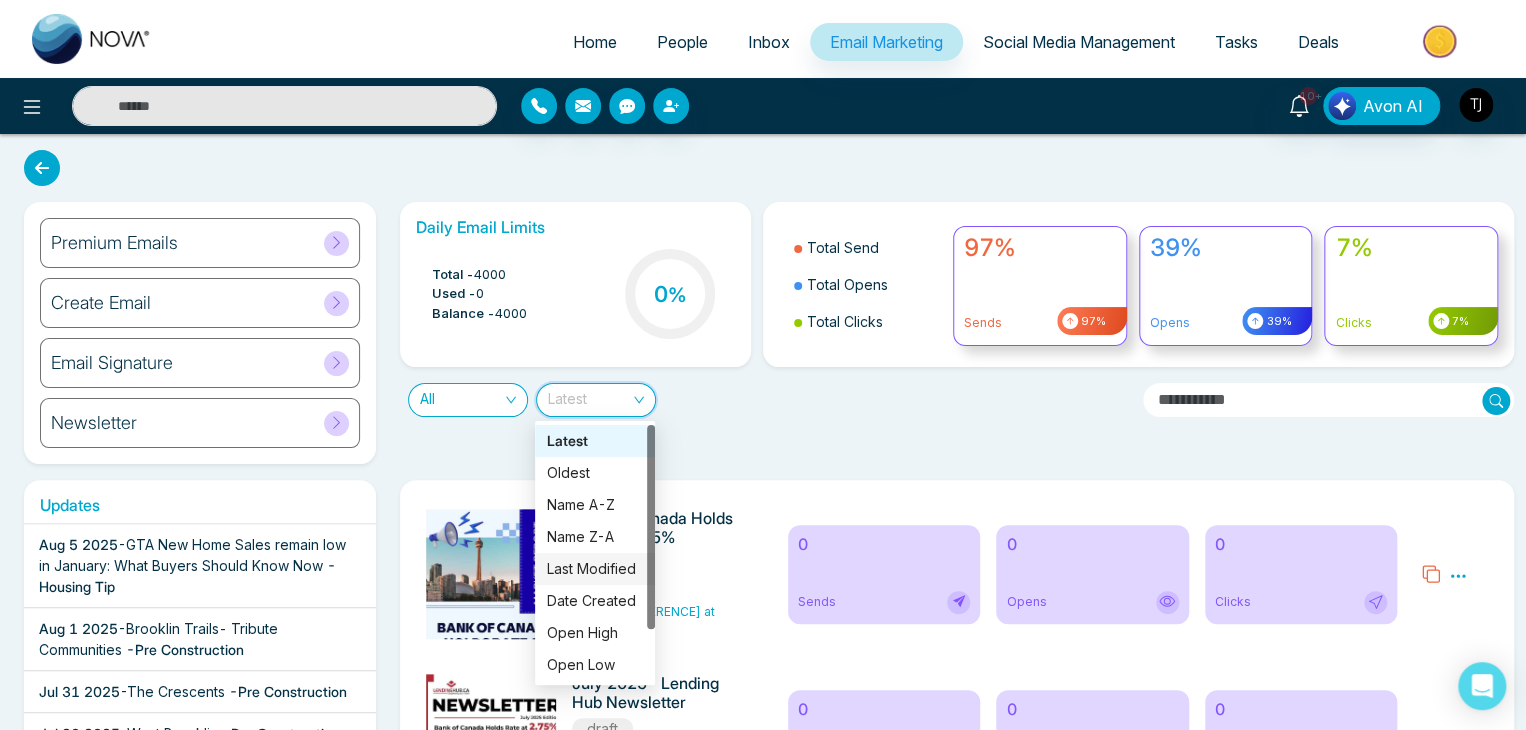 click on "Last Modified" at bounding box center [595, 569] 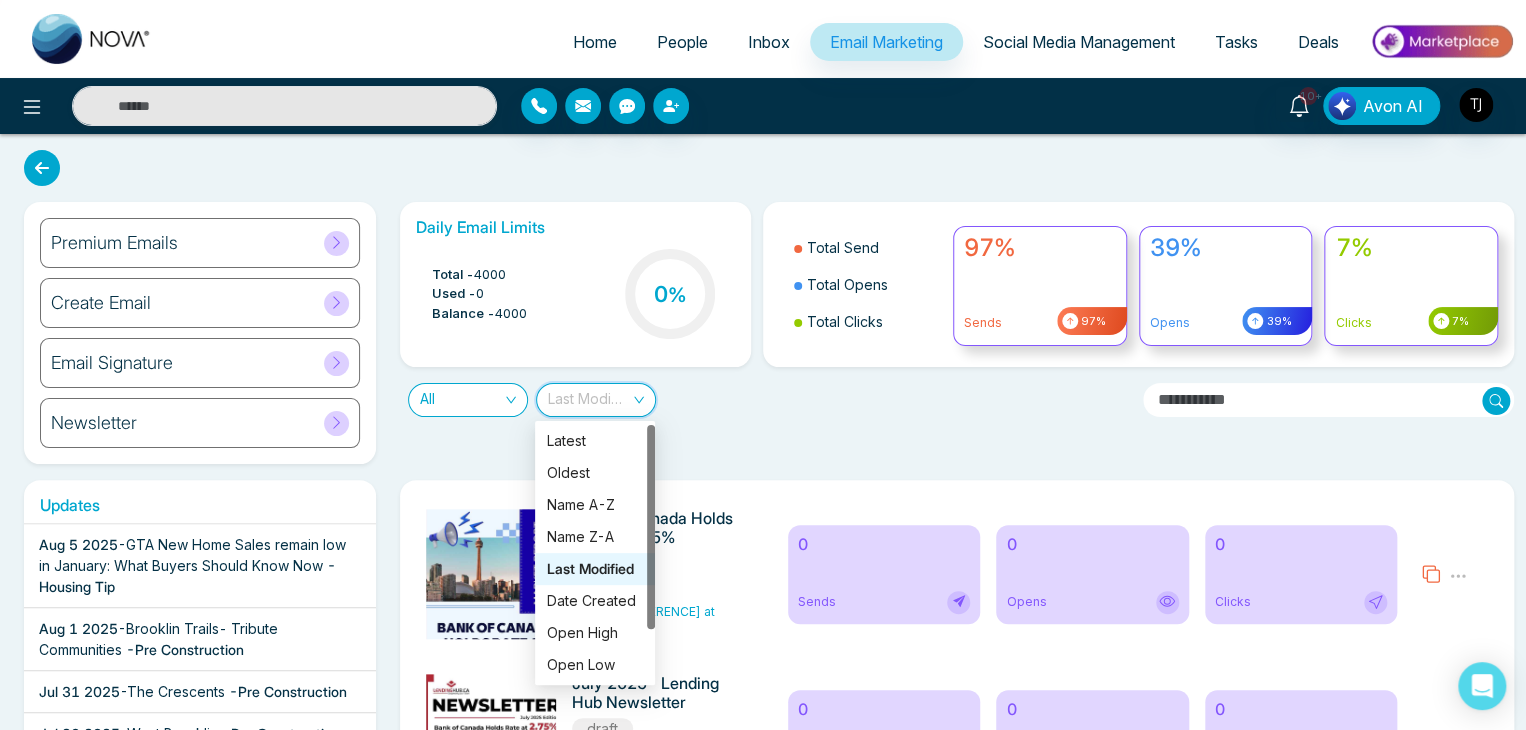 click on "Last Modified" at bounding box center [596, 400] 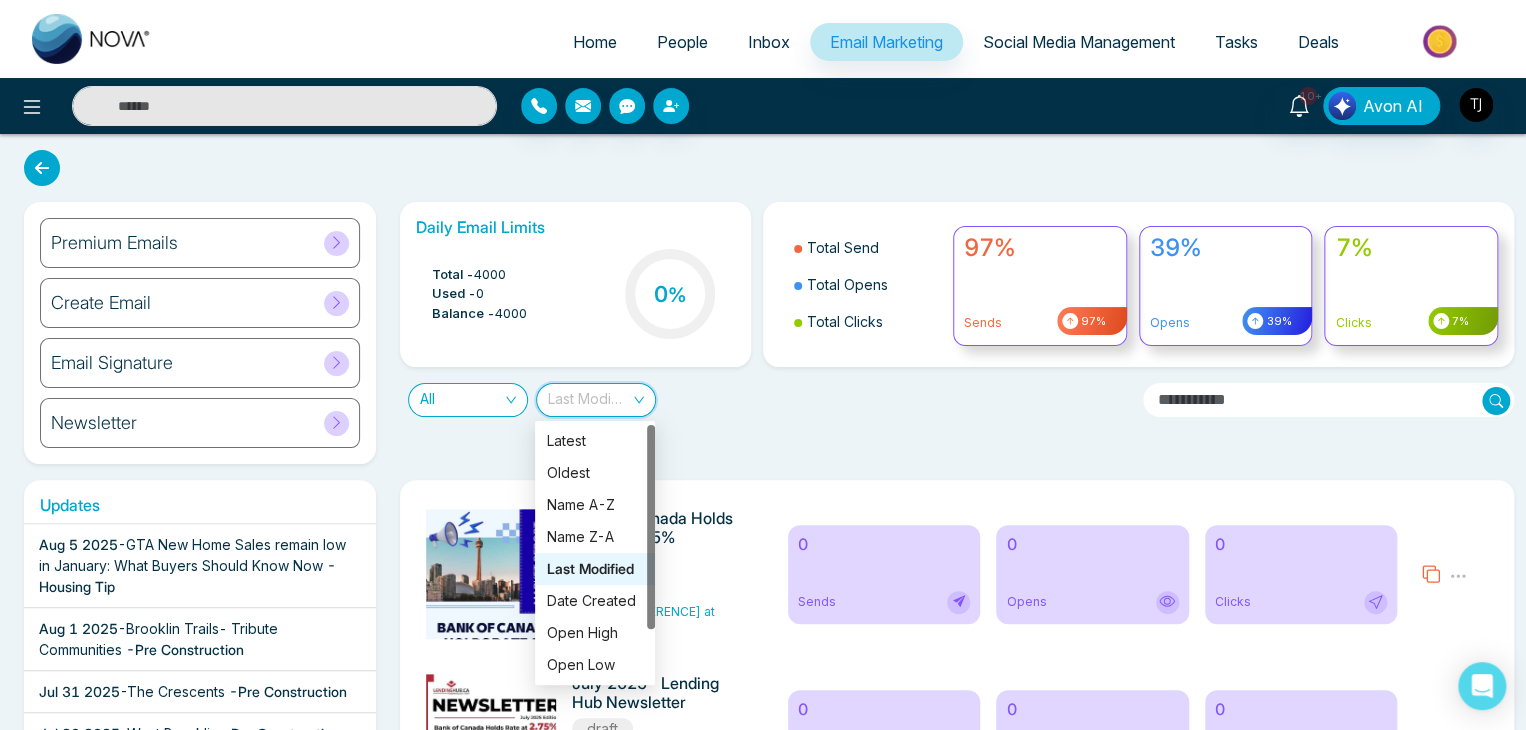 click on "Latest" at bounding box center (595, 441) 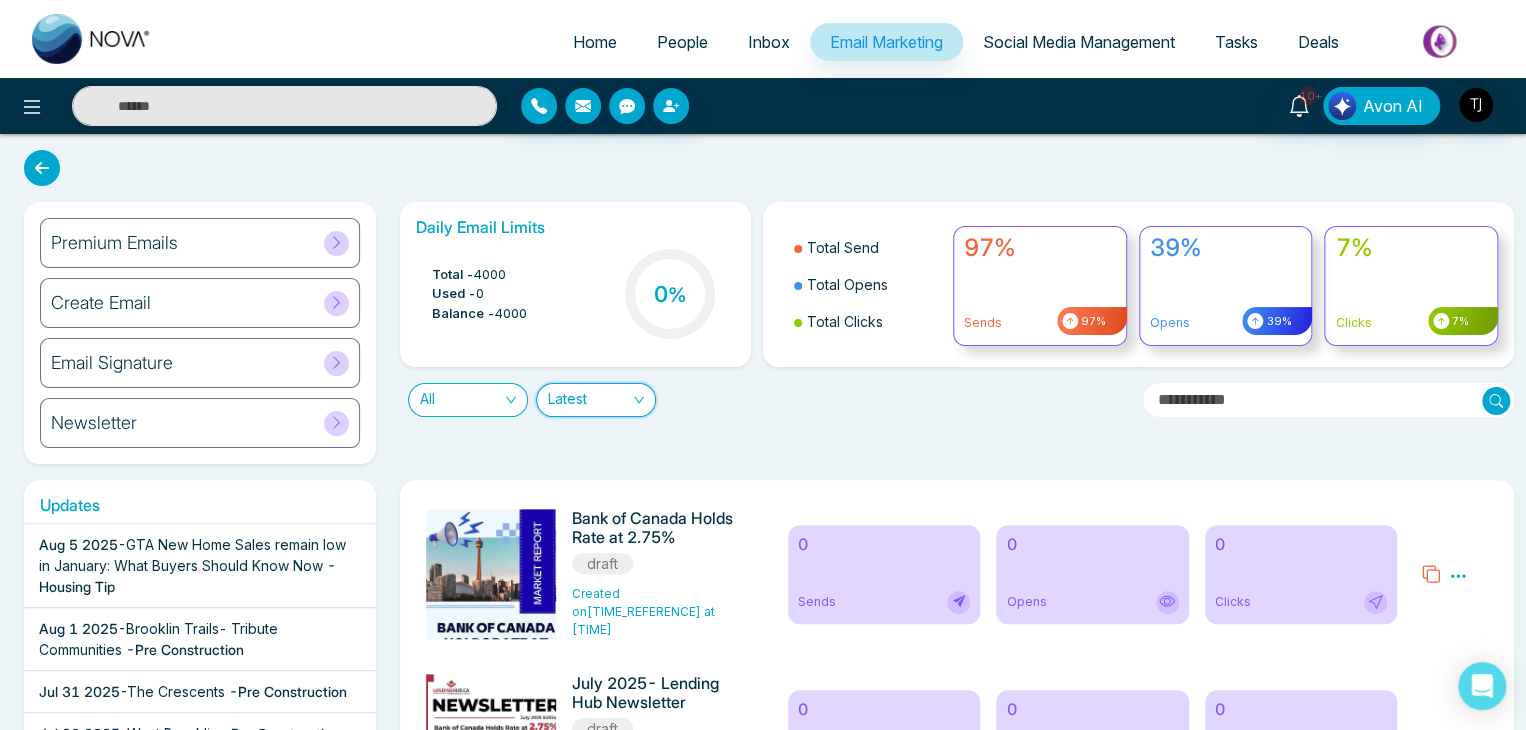 click on "Latest Latest" at bounding box center [596, 400] 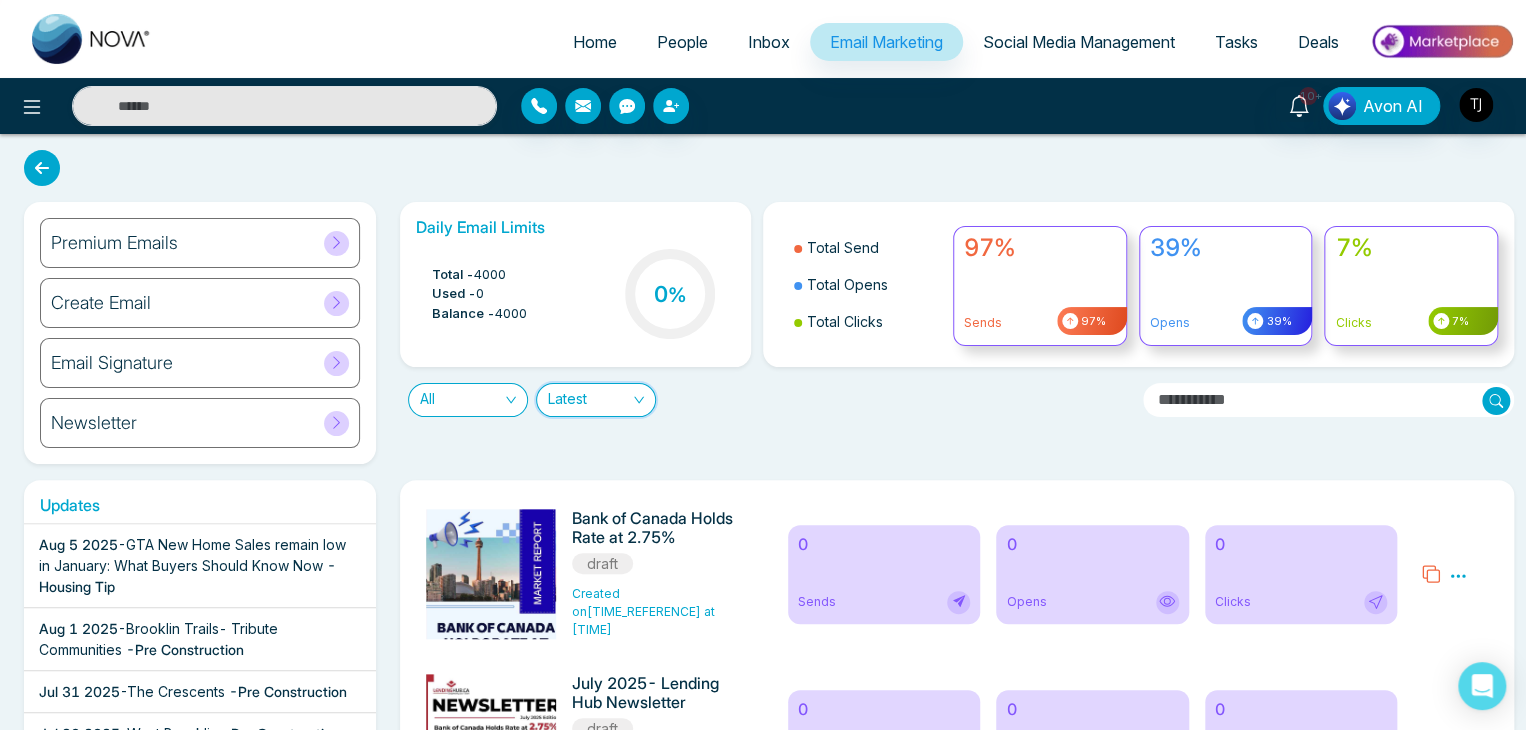 click on "Latest" at bounding box center [596, 400] 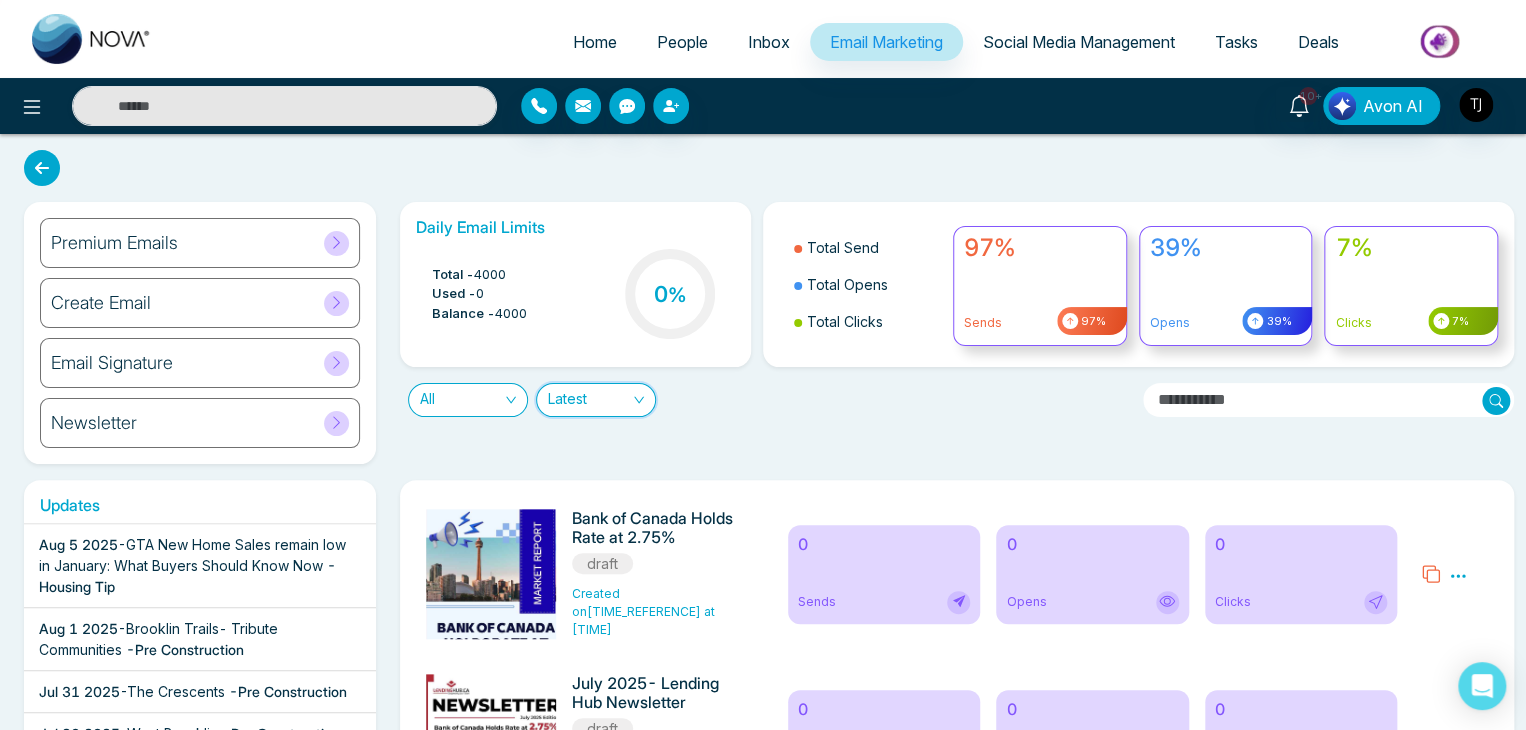 click on "Latest" at bounding box center [596, 400] 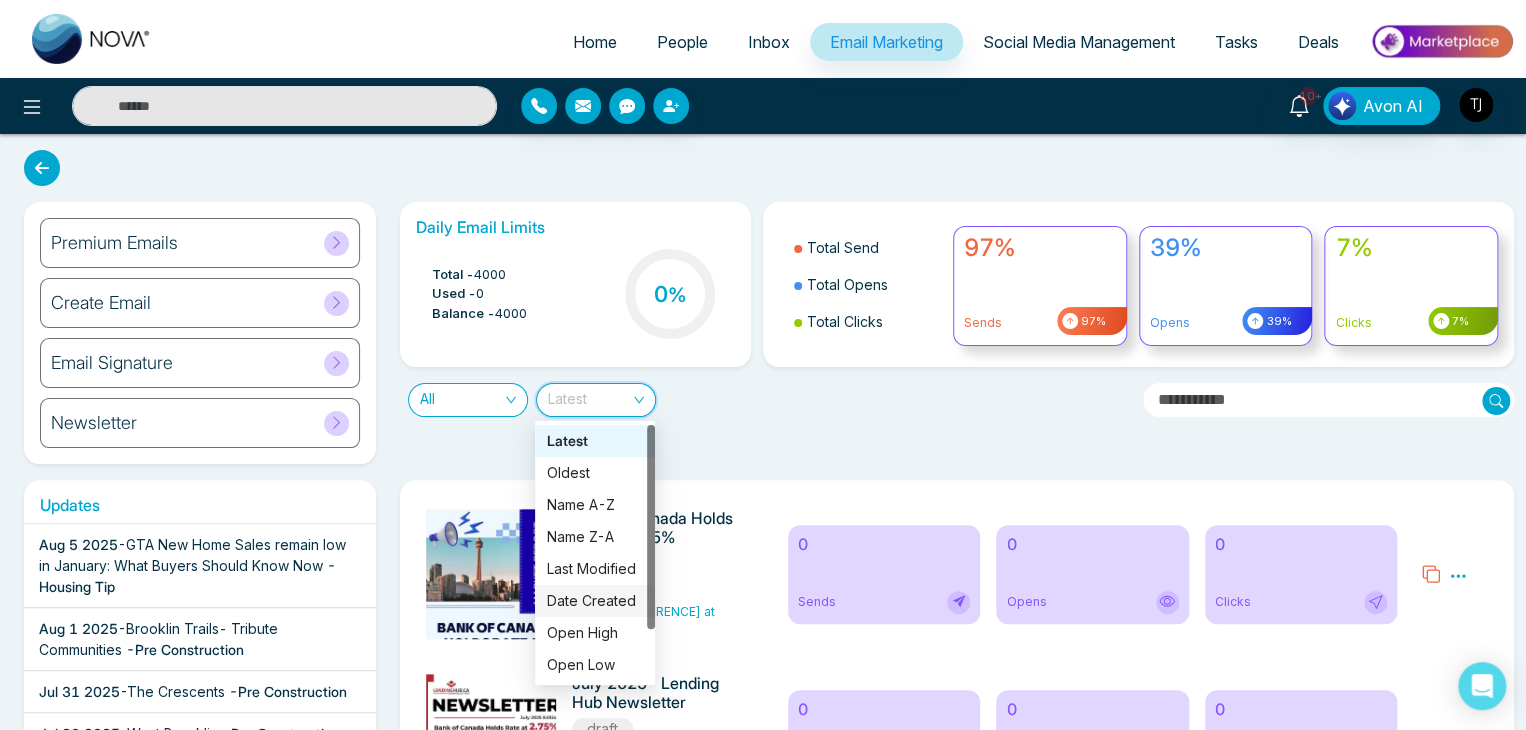 click at bounding box center [651, 527] 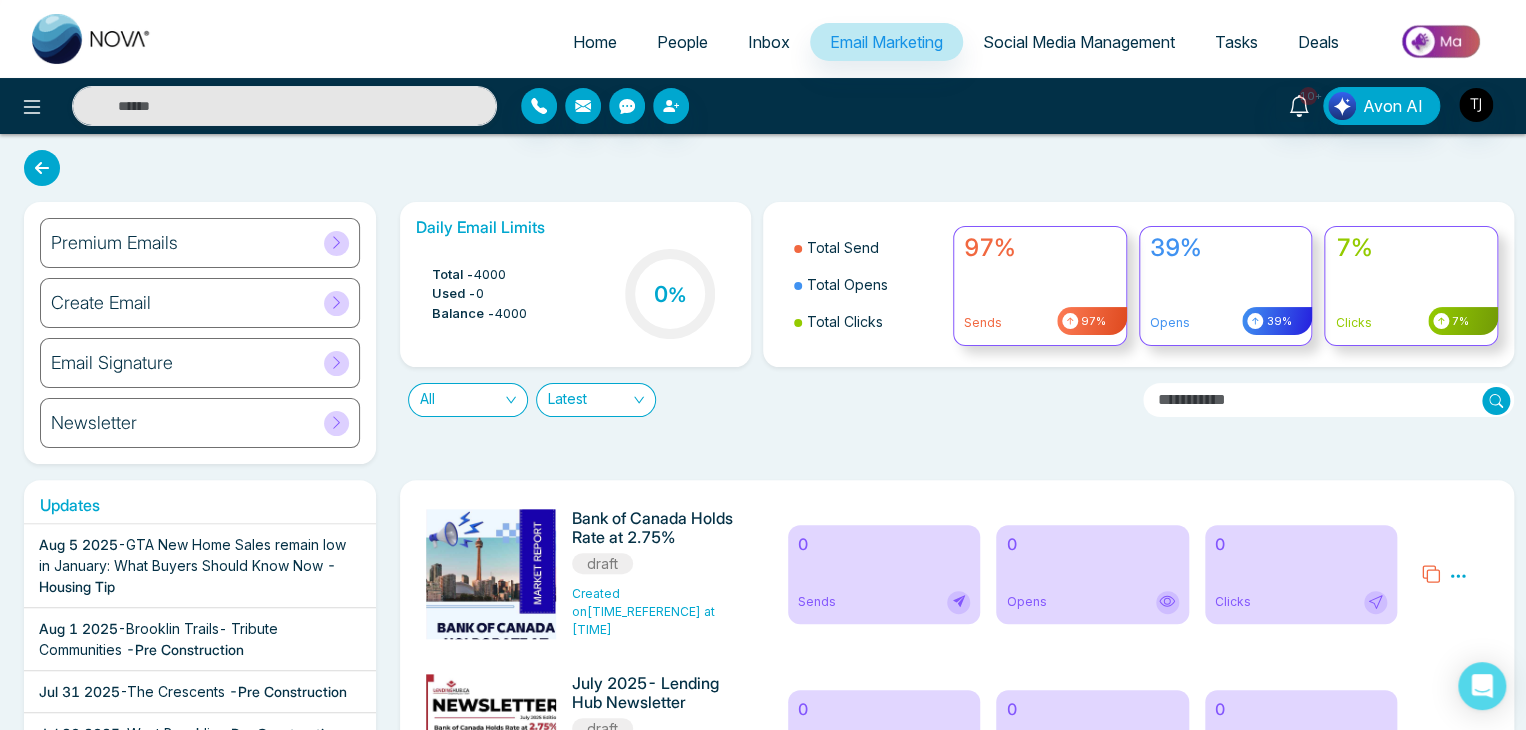 click on "Deals" at bounding box center (1318, 42) 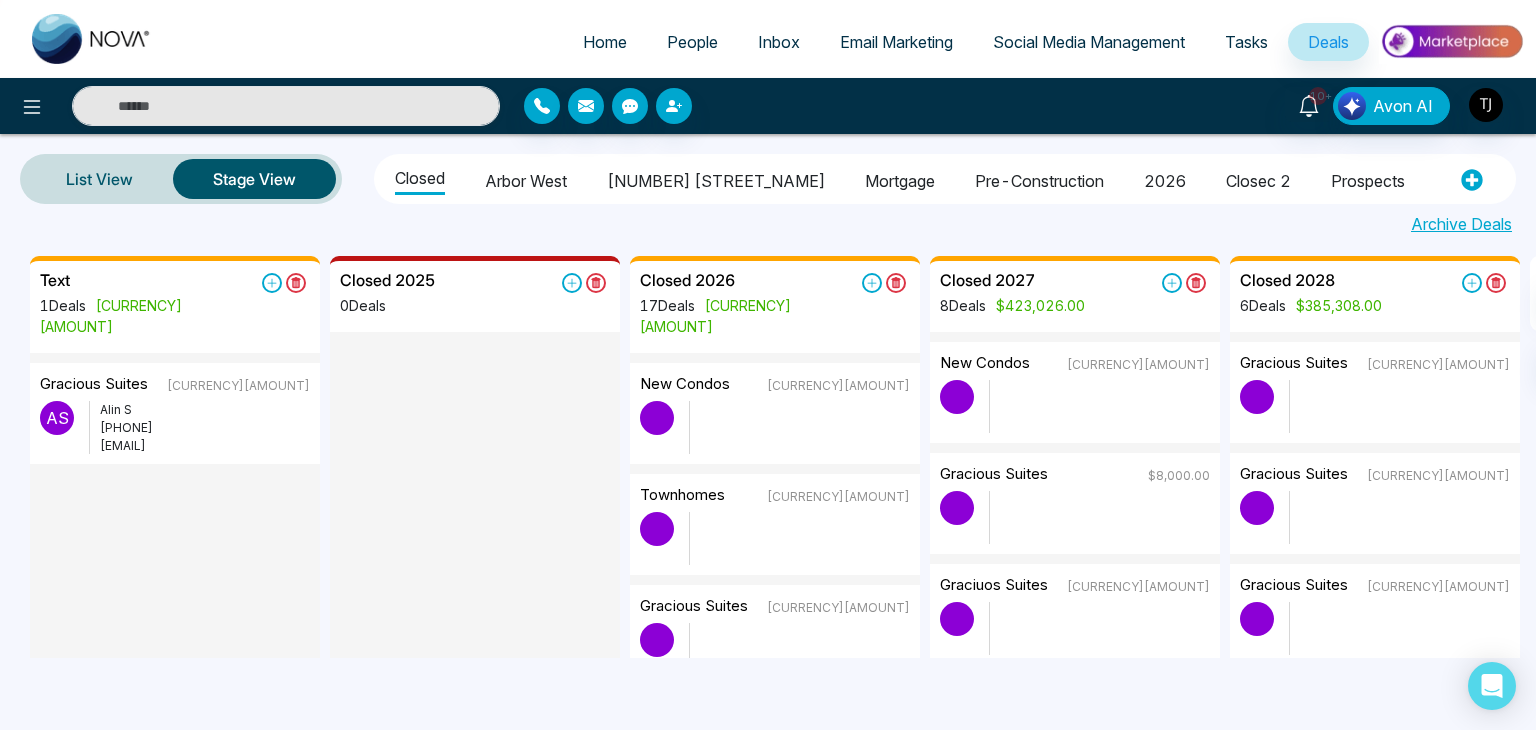 click on "Email Marketing" at bounding box center [896, 42] 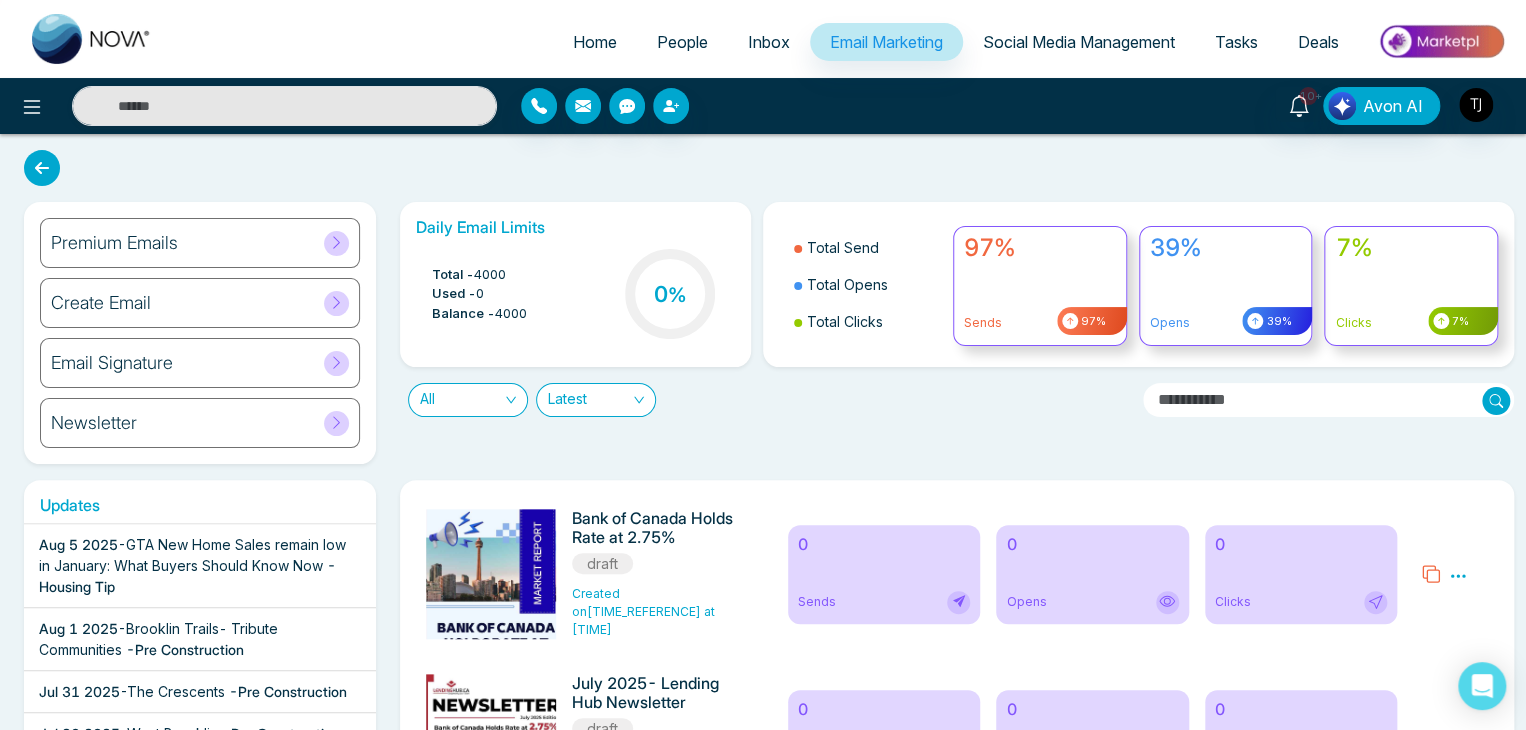 click on "Deals" at bounding box center [1318, 42] 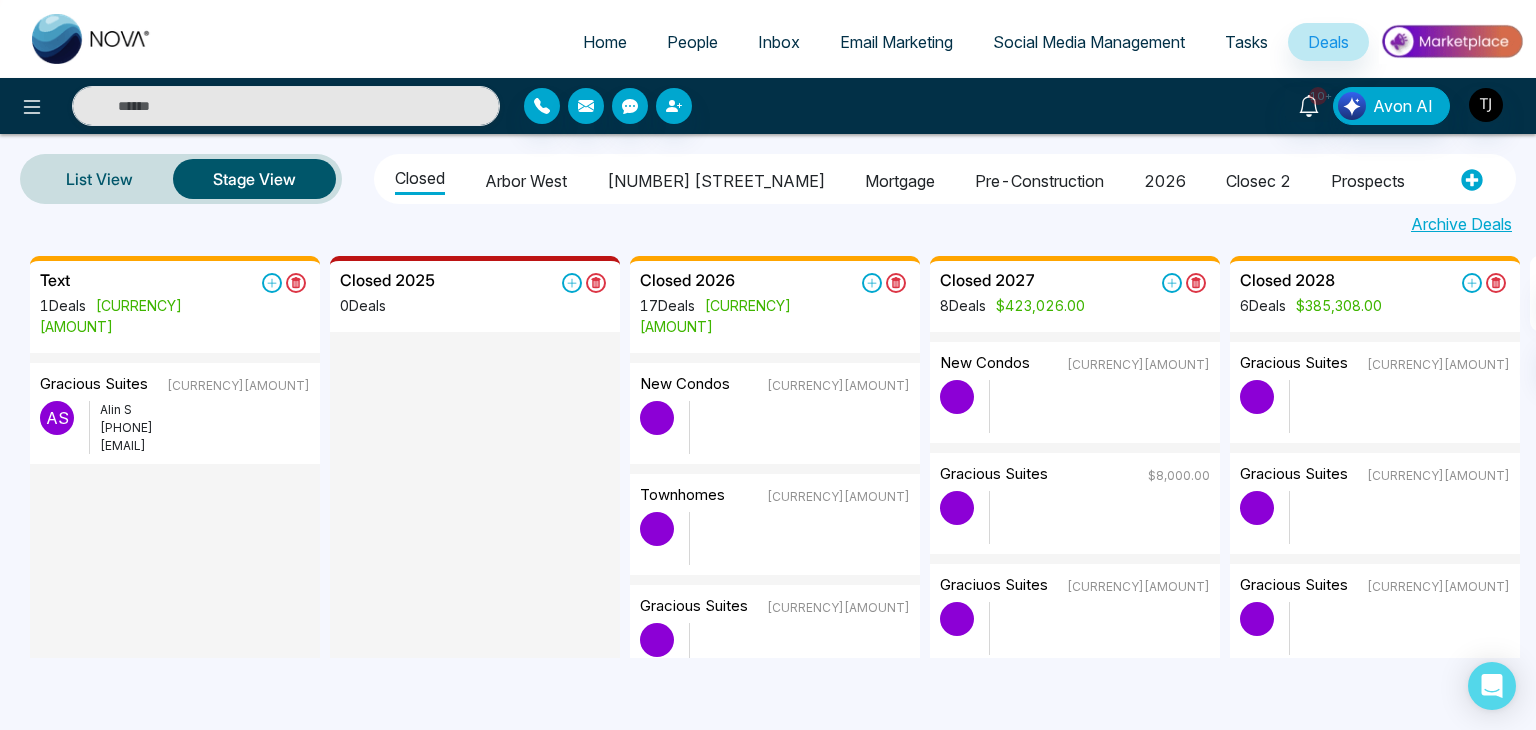 click on "[EMAIL]" at bounding box center [205, 446] 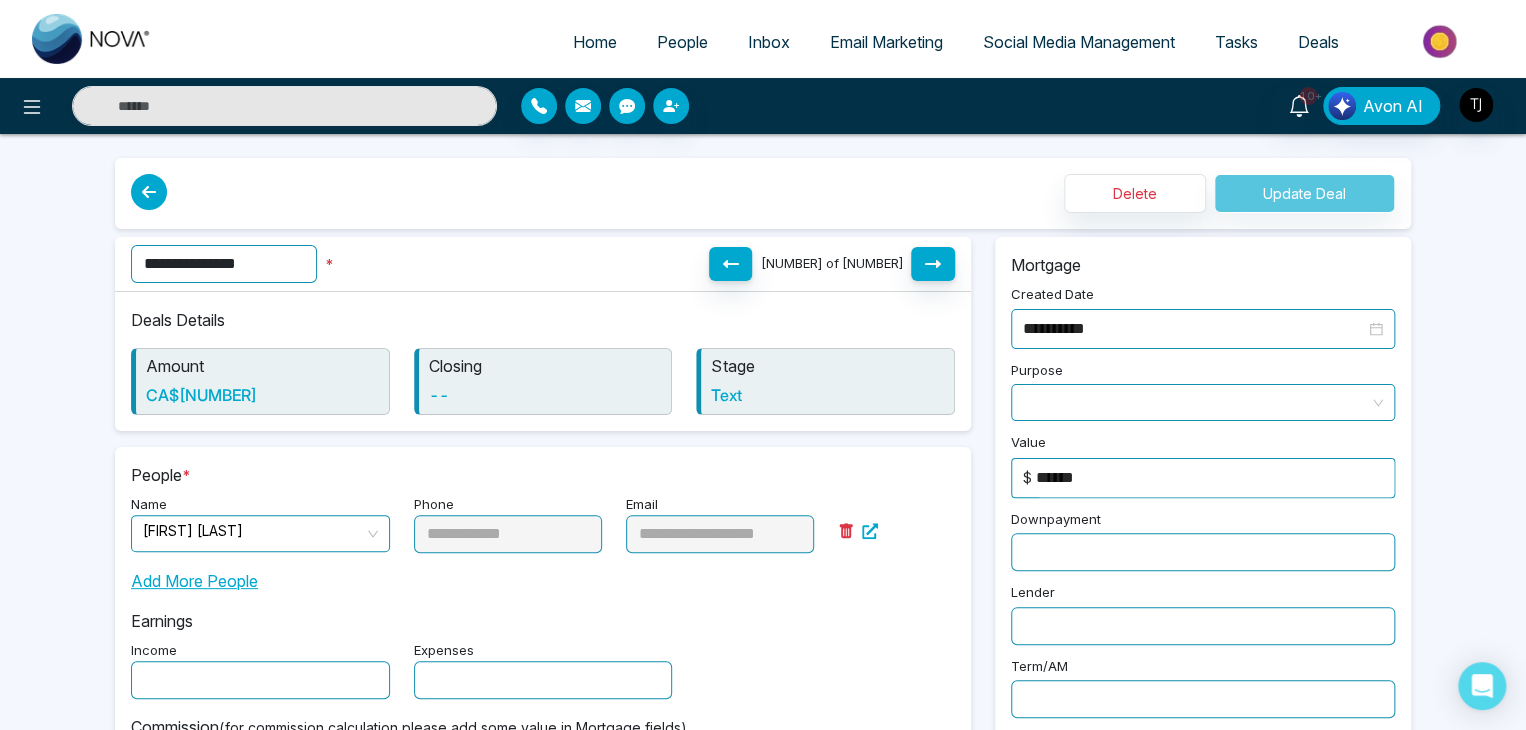 click on "Add More People" at bounding box center (194, 581) 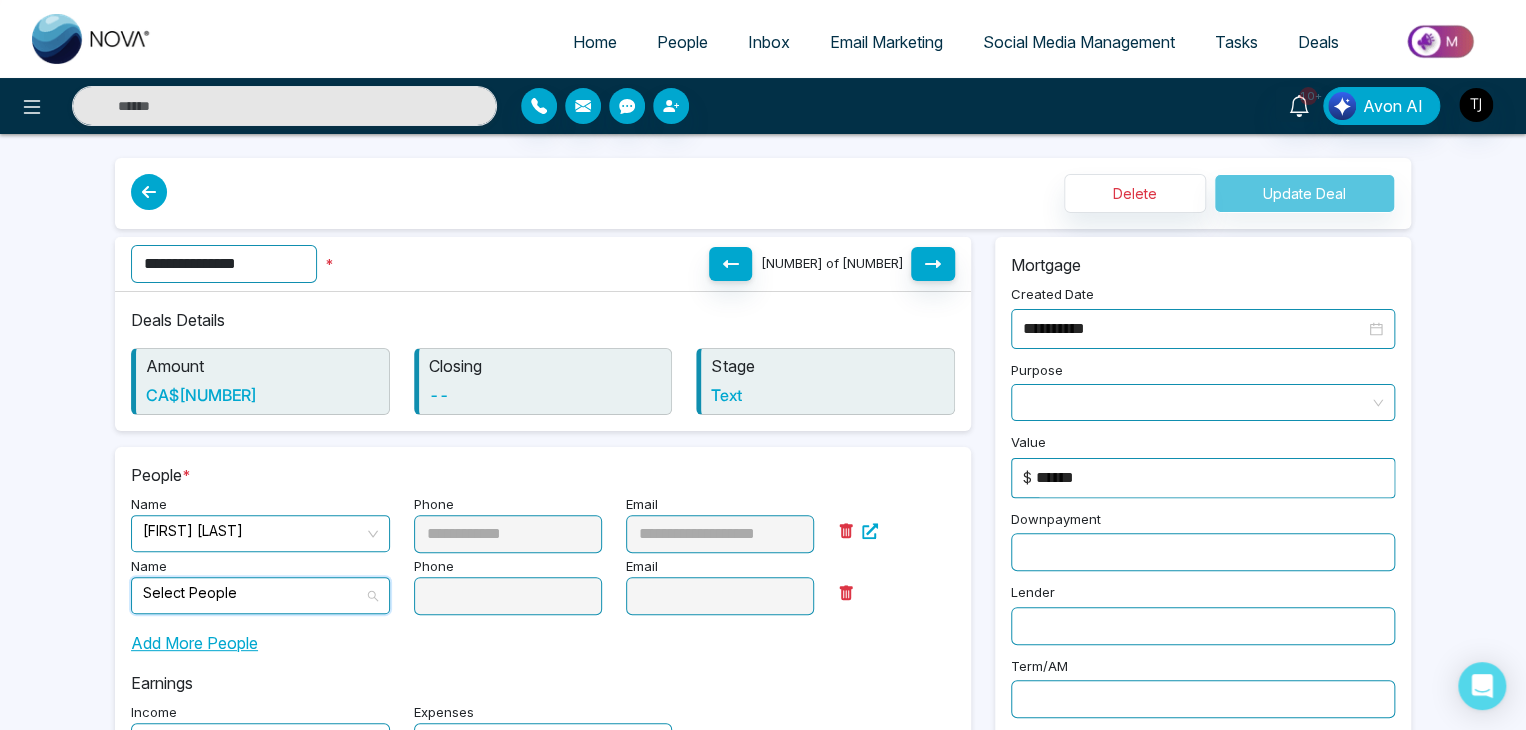 click at bounding box center (253, 593) 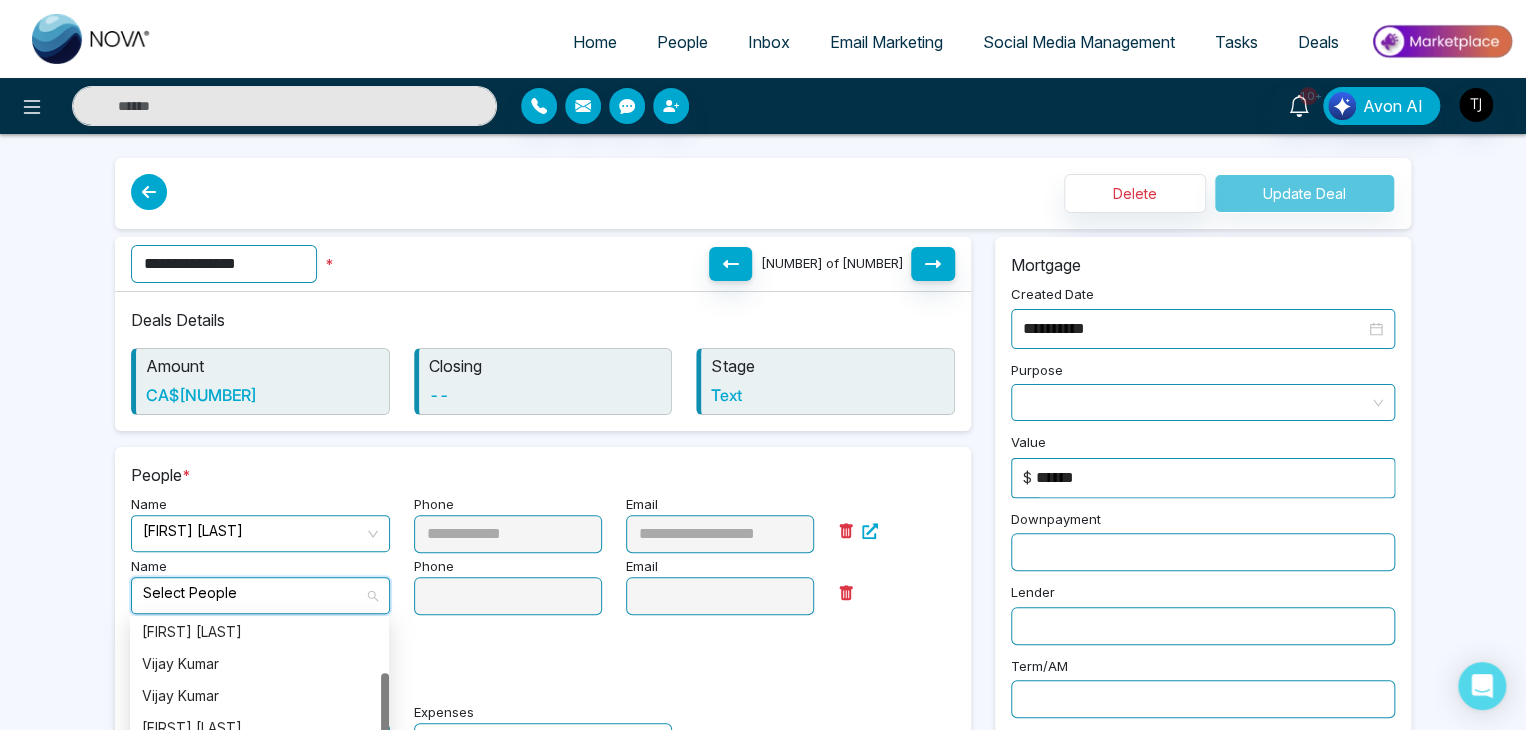 scroll, scrollTop: 132, scrollLeft: 0, axis: vertical 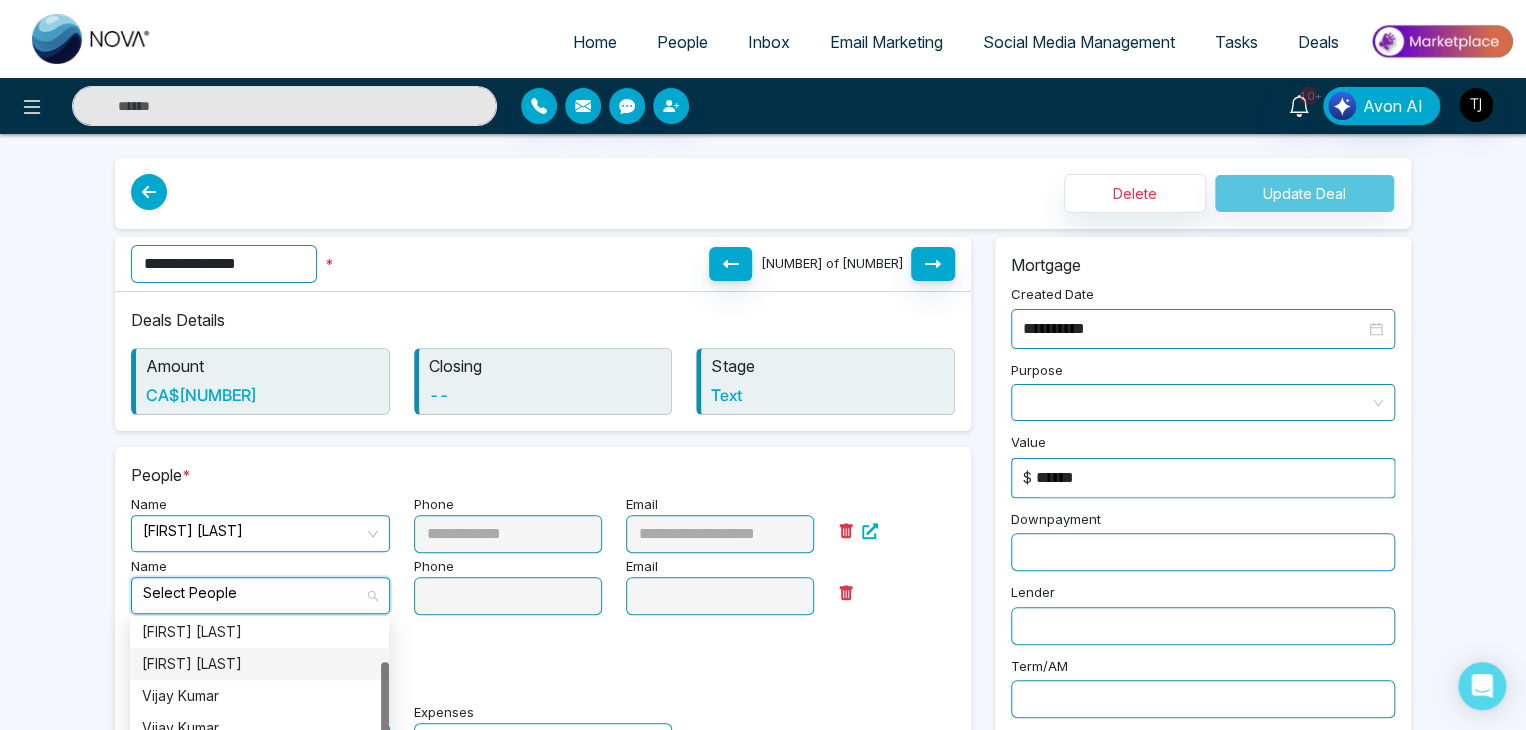 click on "[FIRST] [LAST]" at bounding box center [259, 664] 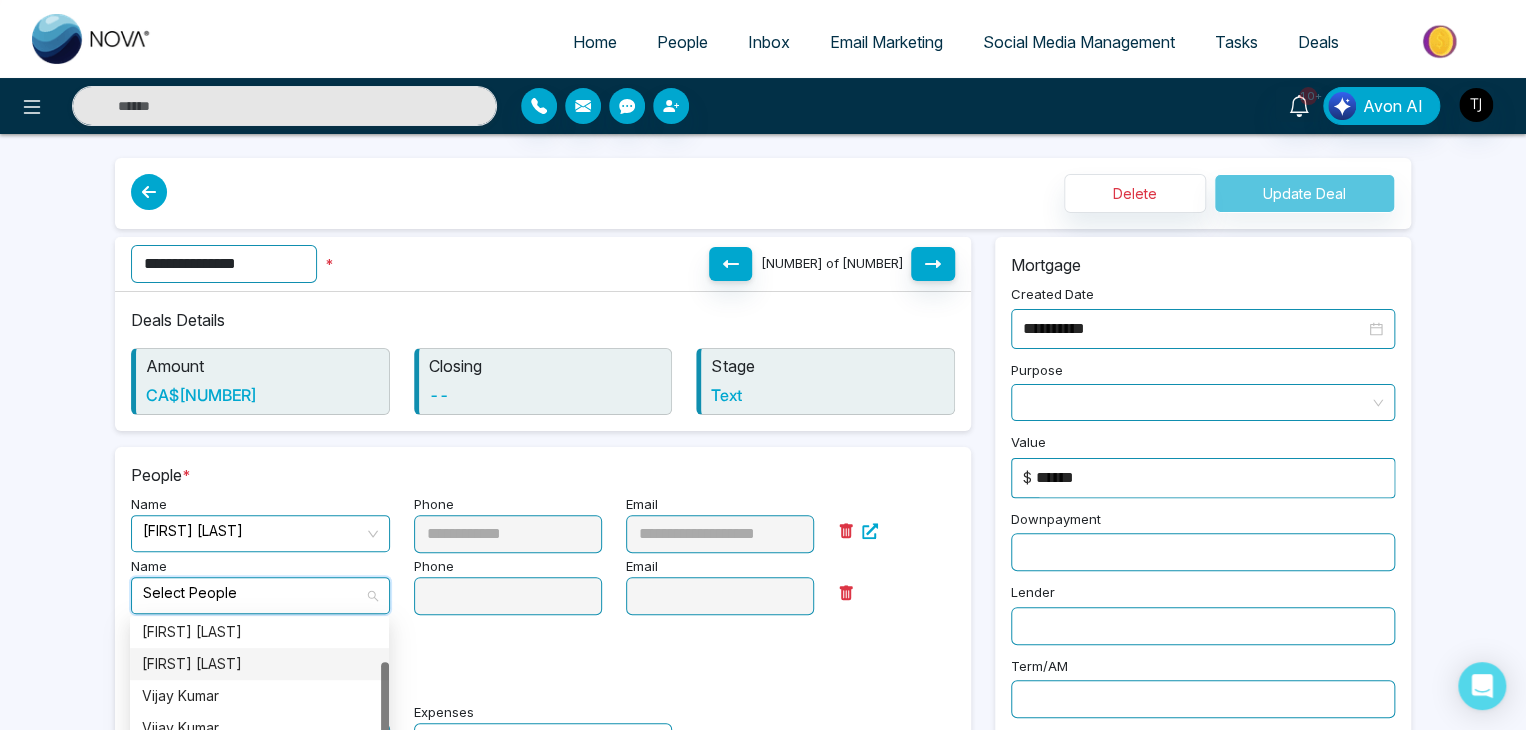 type on "**********" 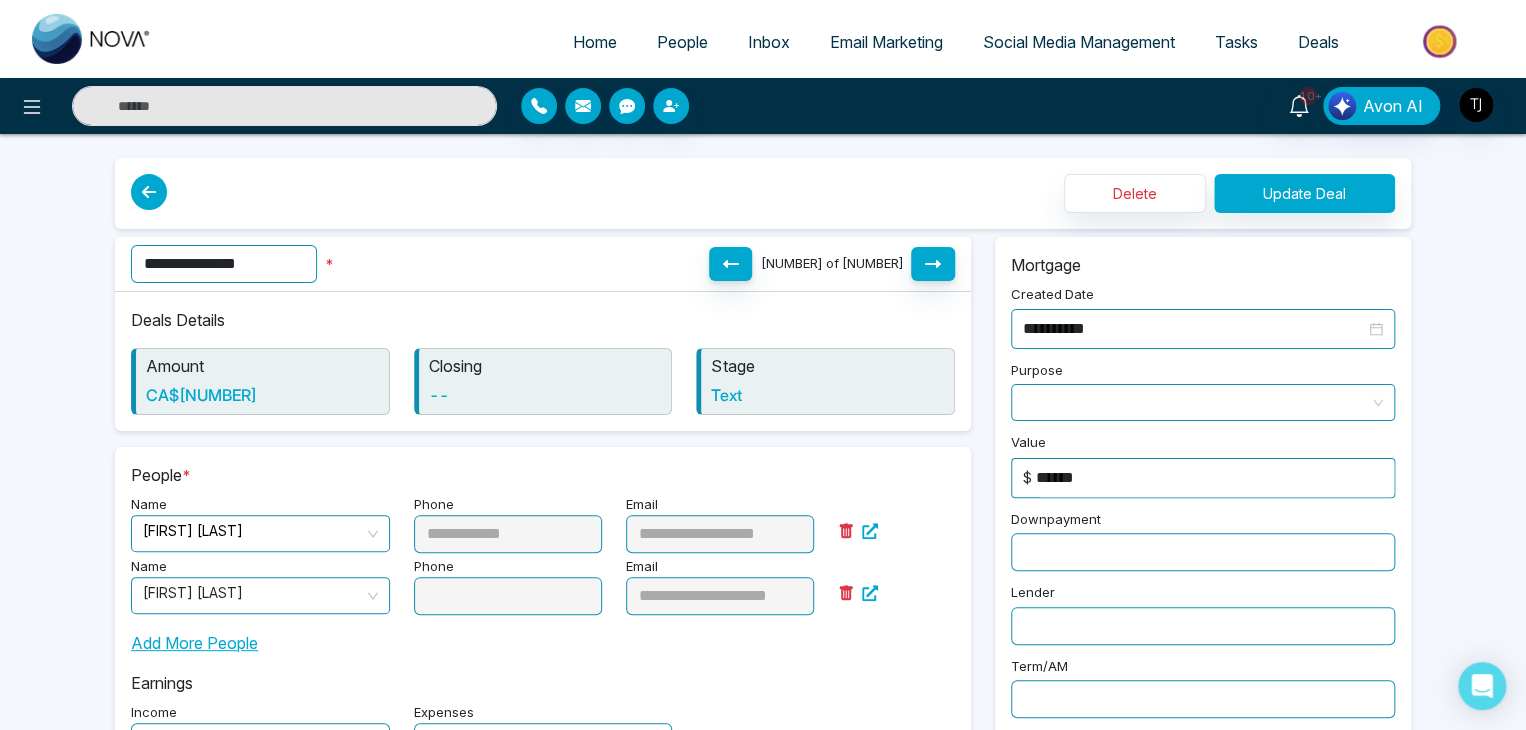 click on "Add More People" at bounding box center [543, 635] 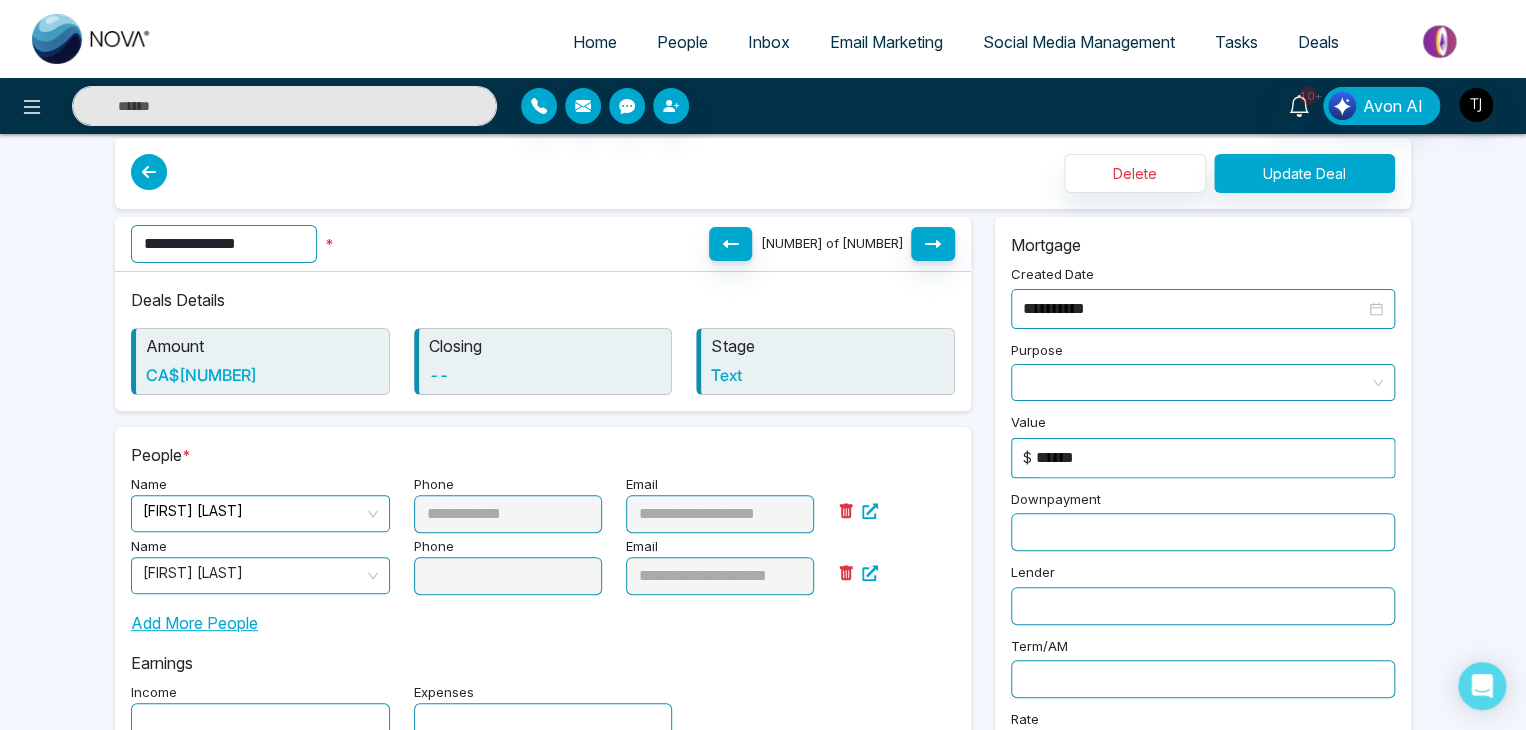 scroll, scrollTop: 0, scrollLeft: 0, axis: both 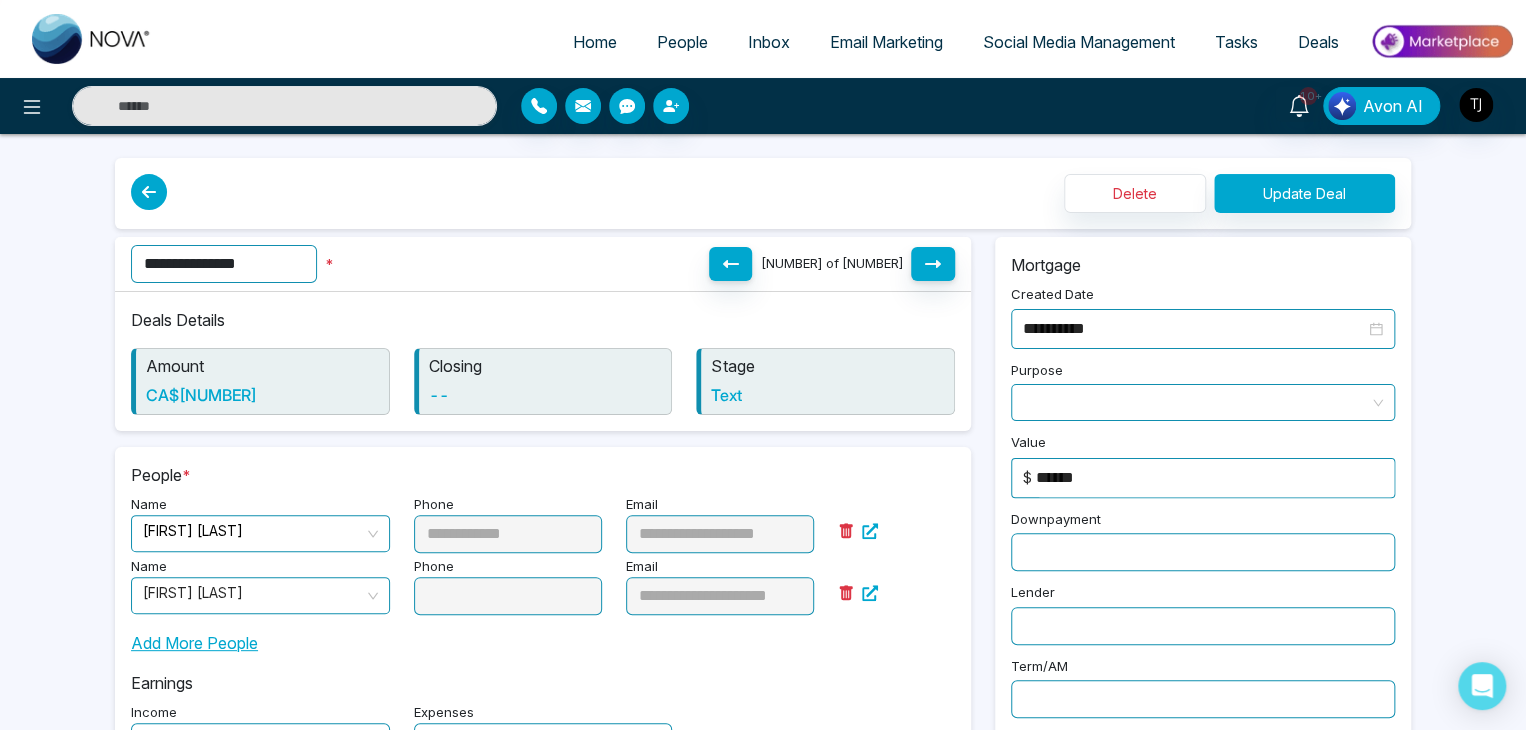 click on "Email Marketing" at bounding box center [886, 42] 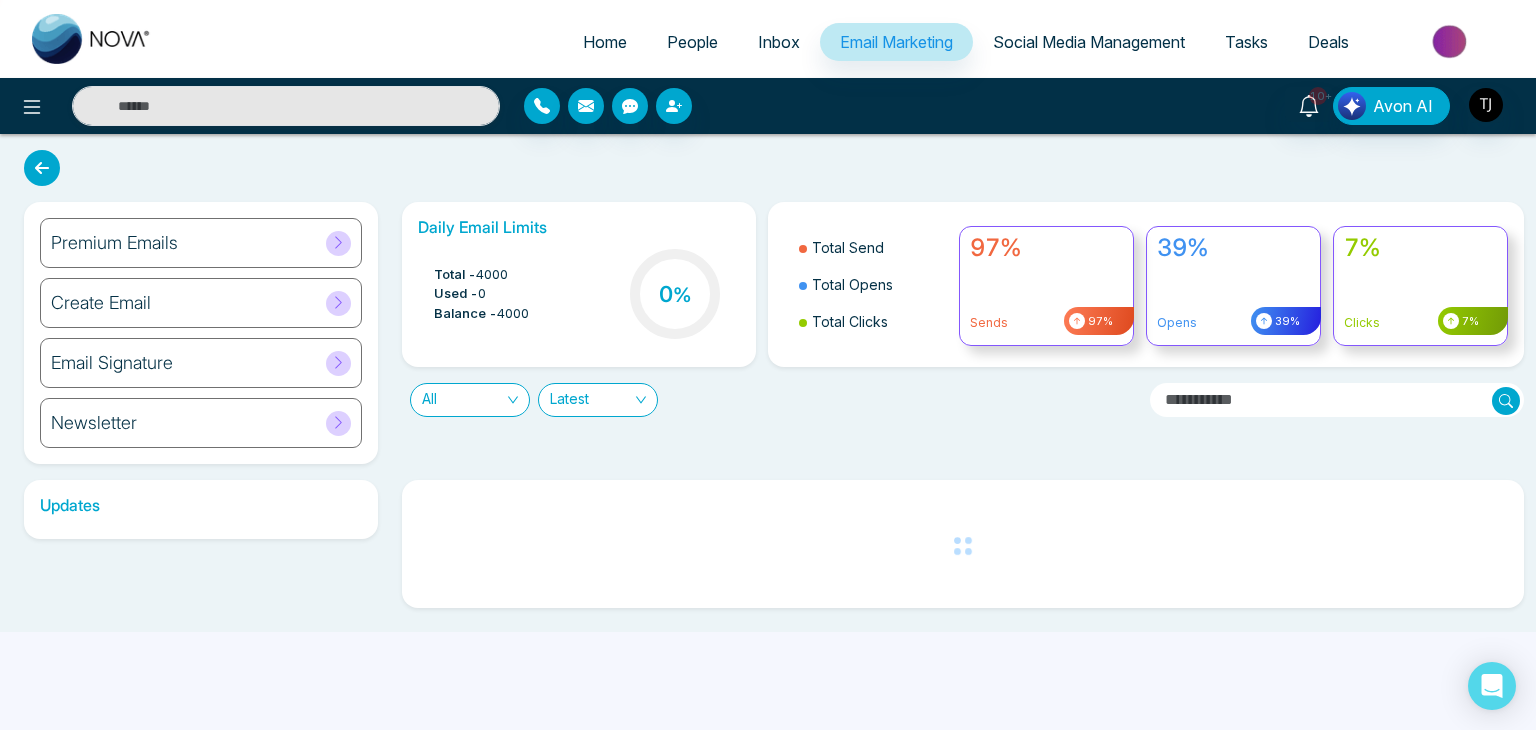 click on "Home People Inbox Email Marketing Social Media Management Tasks Deals 10+ [BRAND] AI Premium Emails Create Email Email Signature Newsletter Daily Email Limits Total - 4000 Used - 0 Balance - 4000 0 % Total Send Total Opens Total Clicks 97% Sends 97% 39% Opens 39% 7% Clicks 7% All [DATE_REFERENCE]" at bounding box center [768, 365] 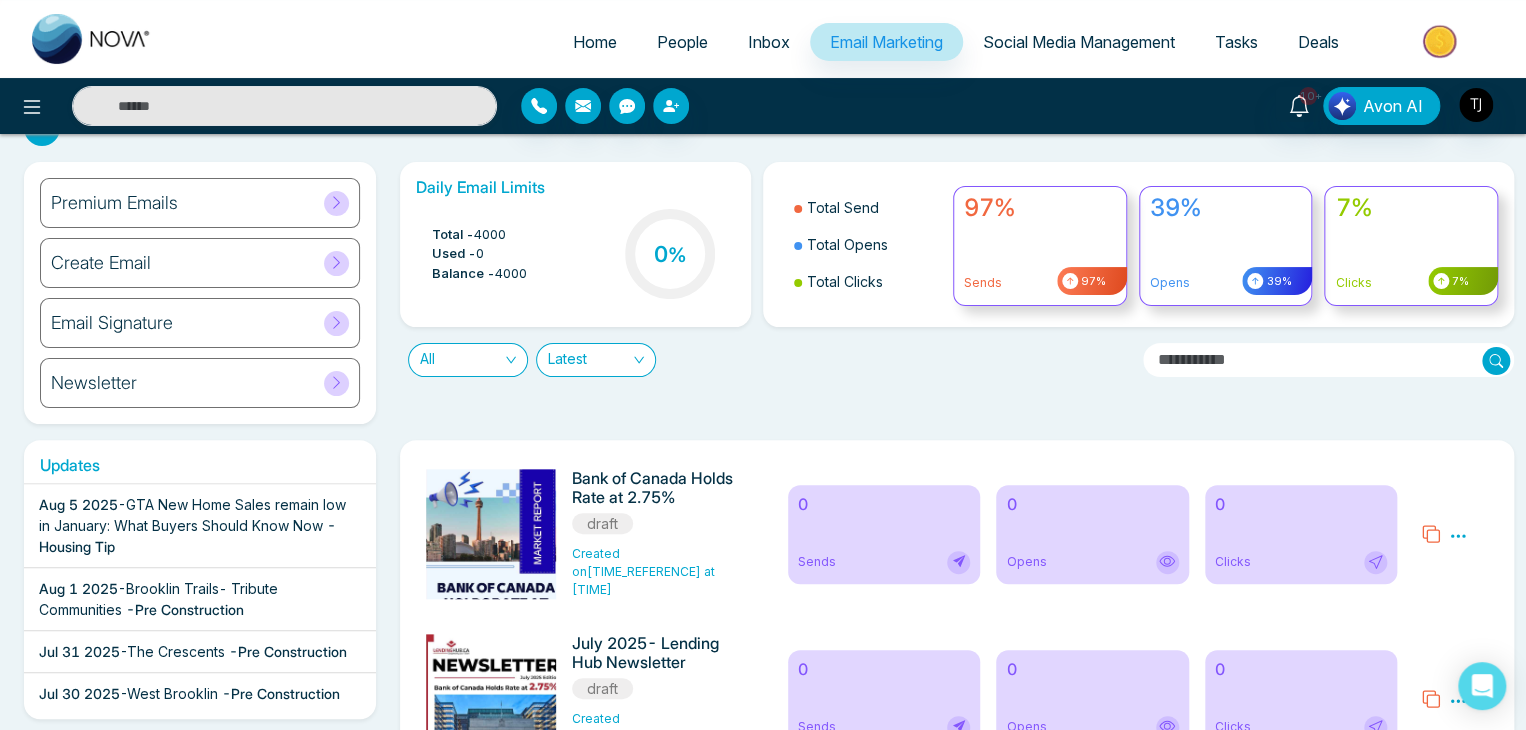 scroll, scrollTop: 0, scrollLeft: 0, axis: both 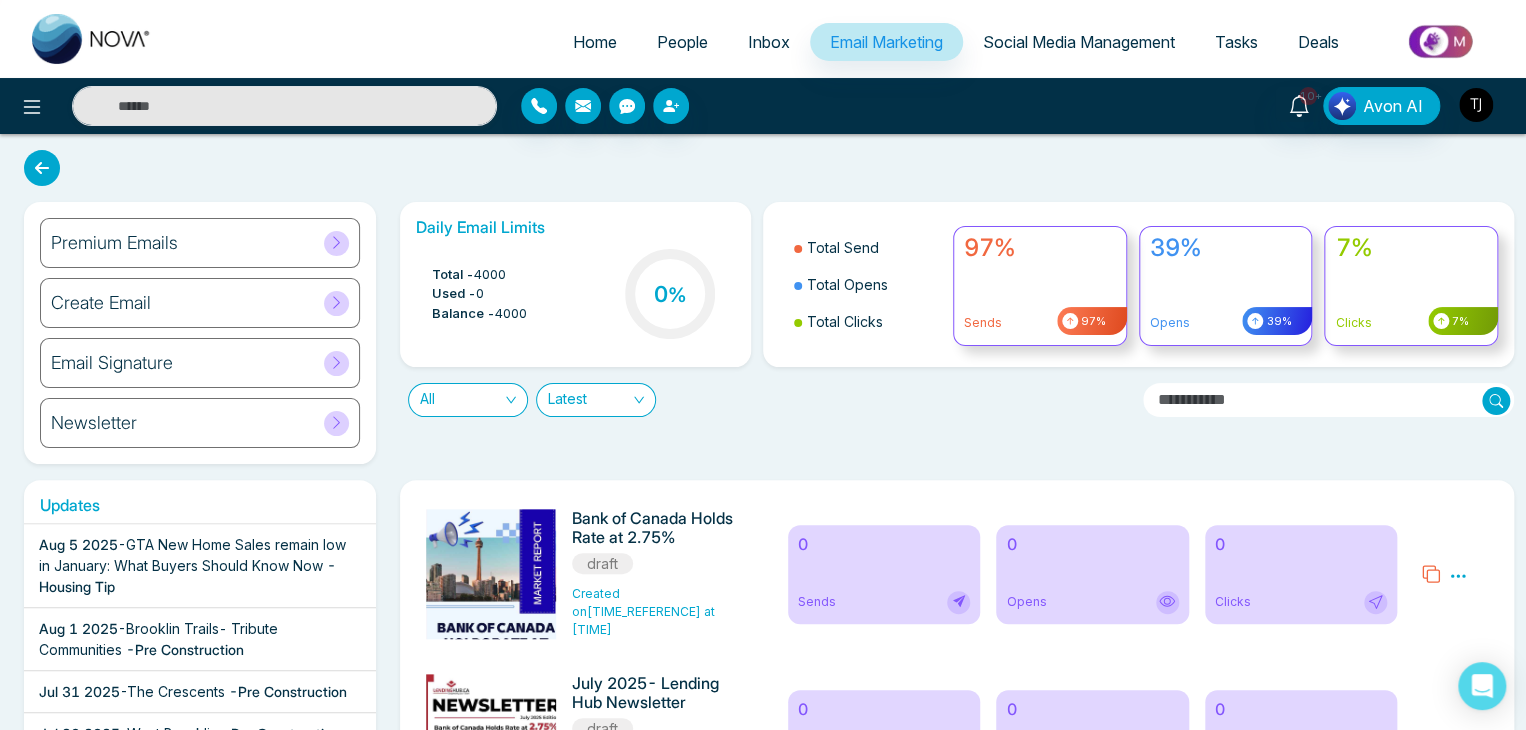 click at bounding box center (1476, 105) 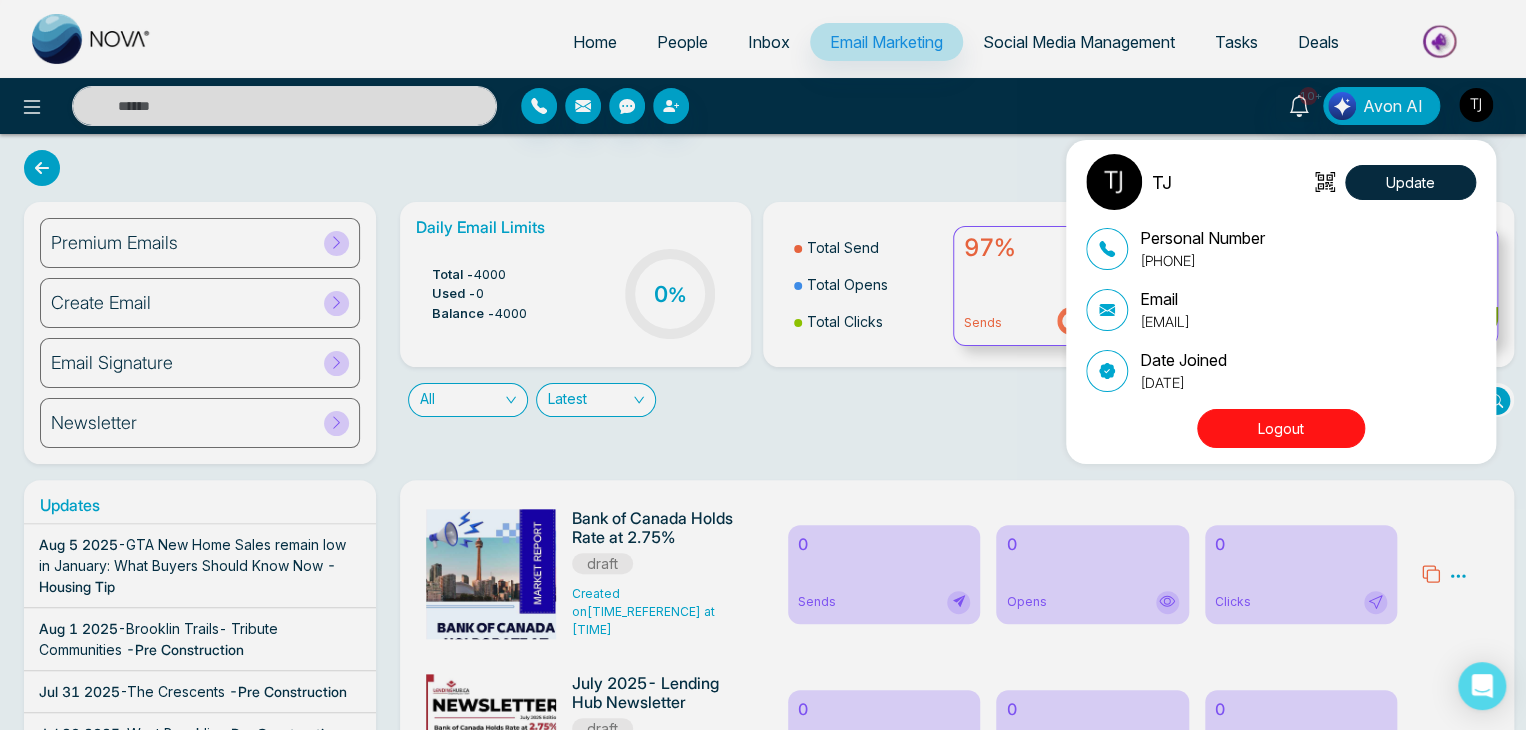 click on "Logout" at bounding box center (1281, 428) 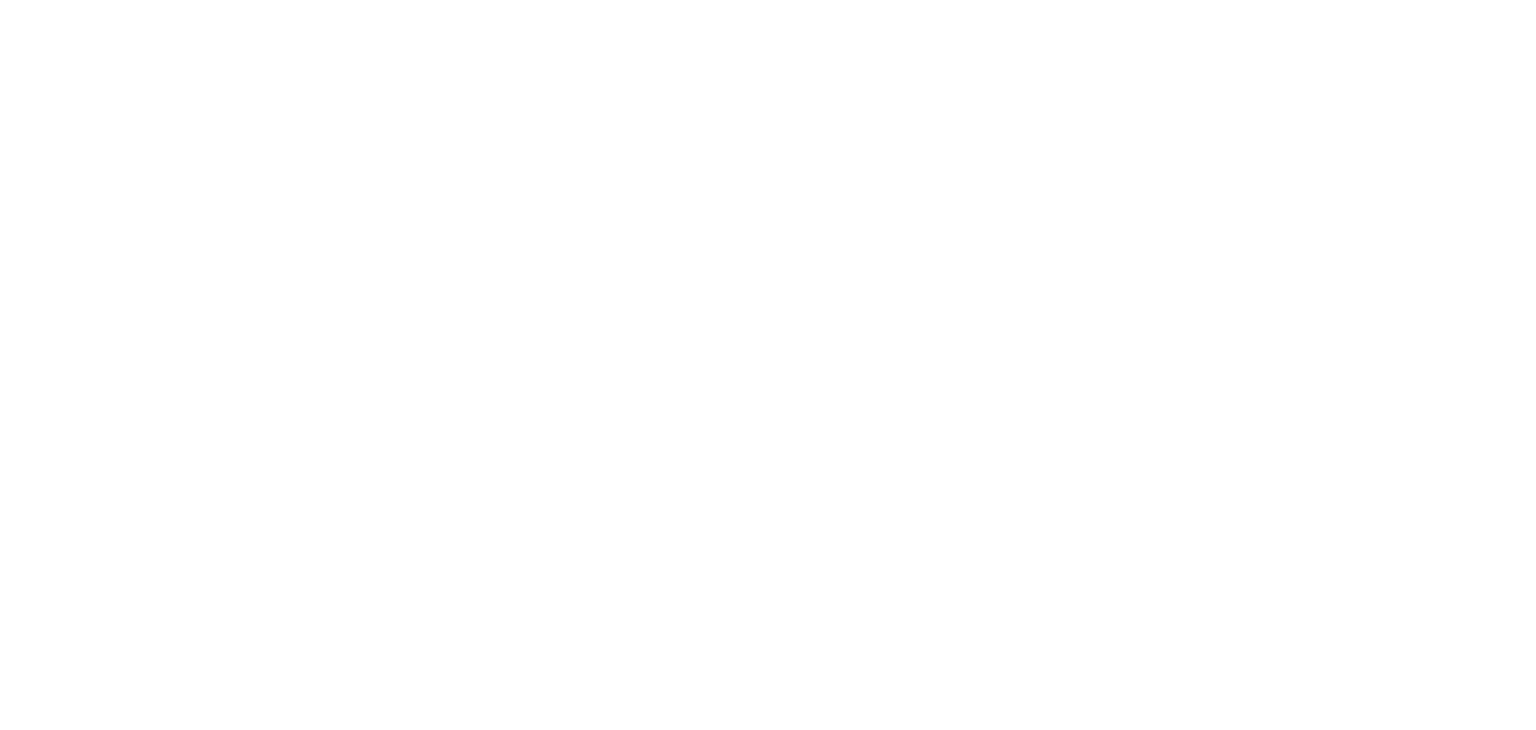 scroll, scrollTop: 0, scrollLeft: 0, axis: both 